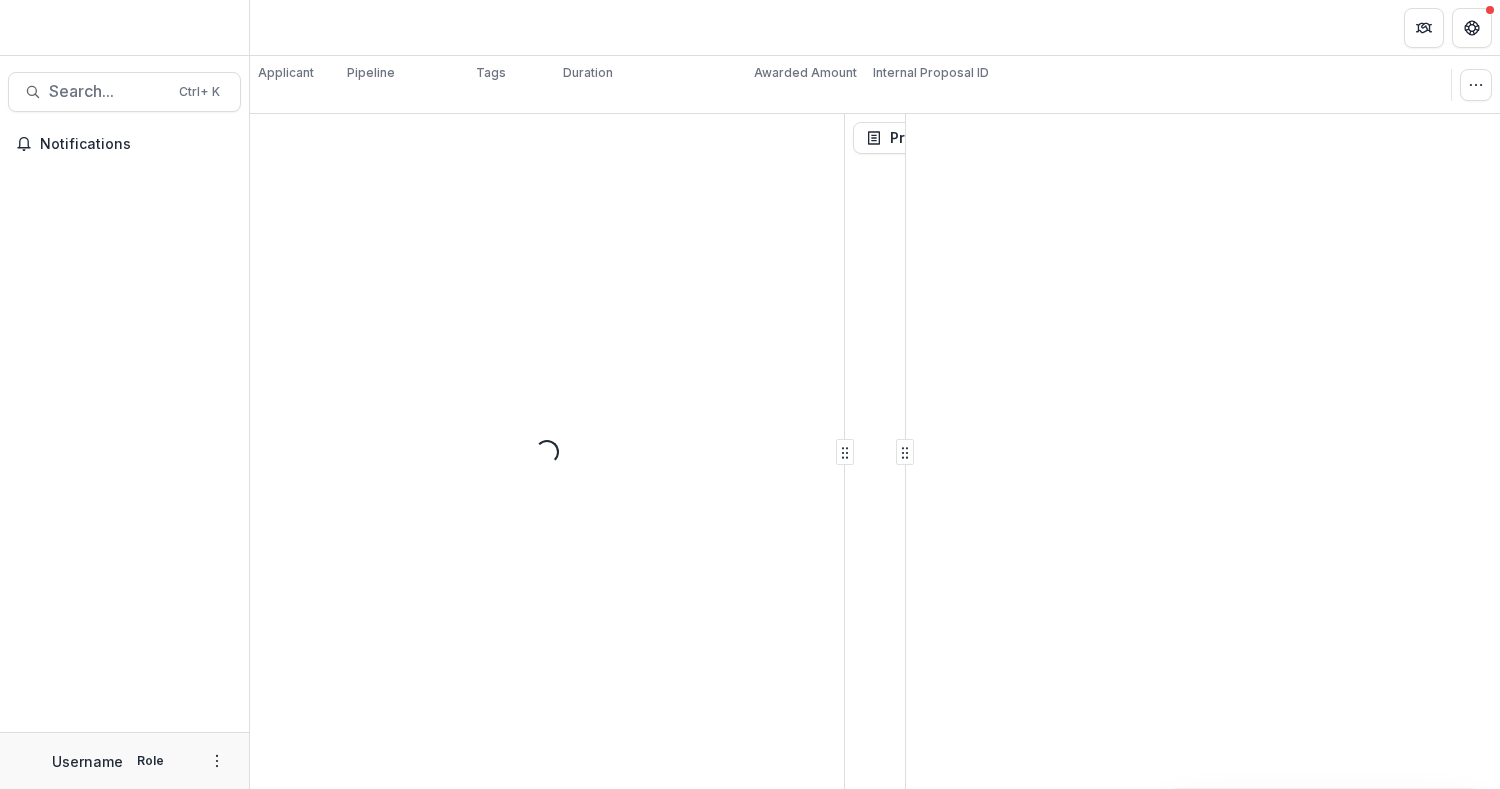 scroll, scrollTop: 0, scrollLeft: 0, axis: both 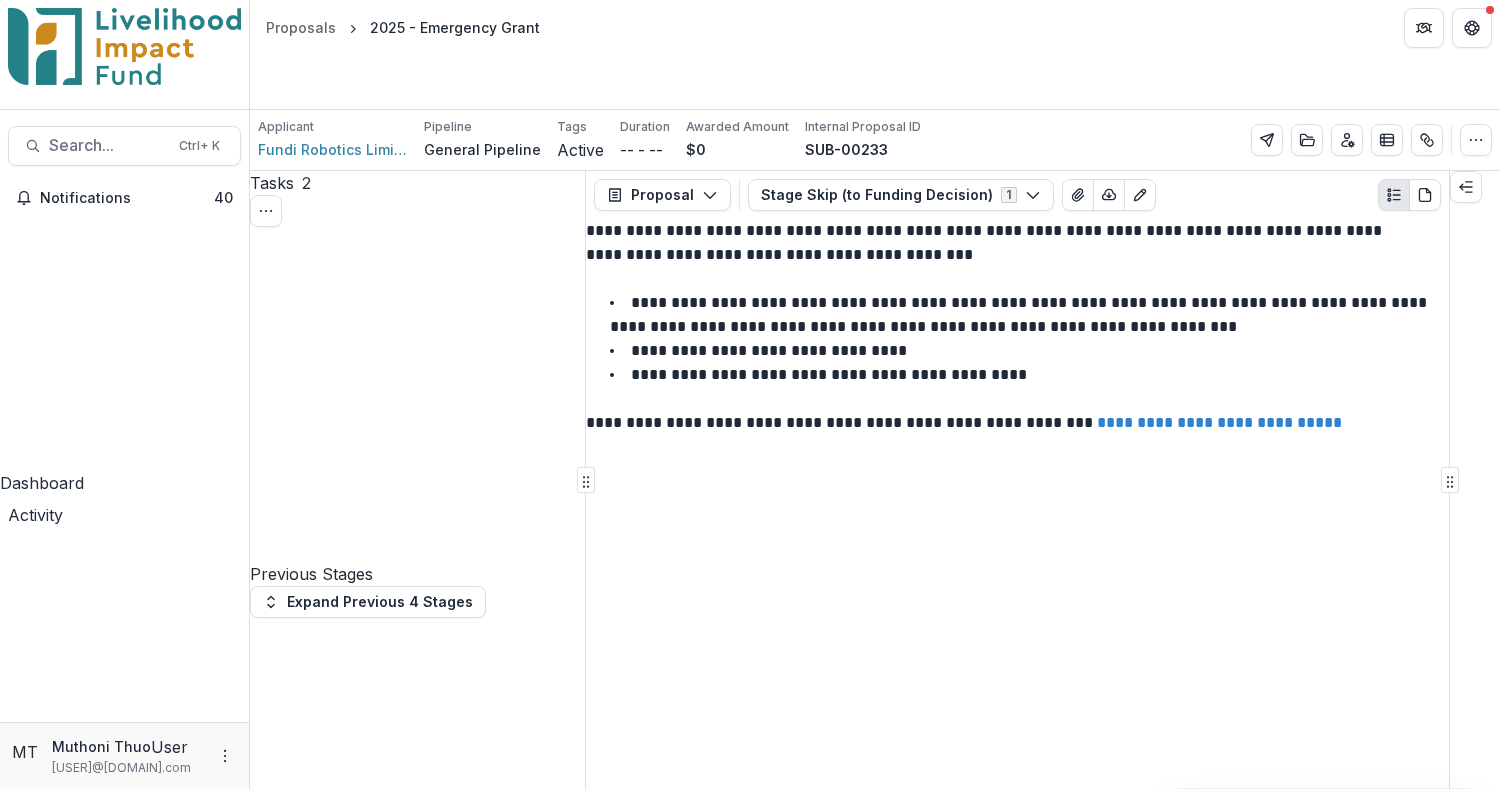 click on "Complete Task" at bounding box center (318, 1529) 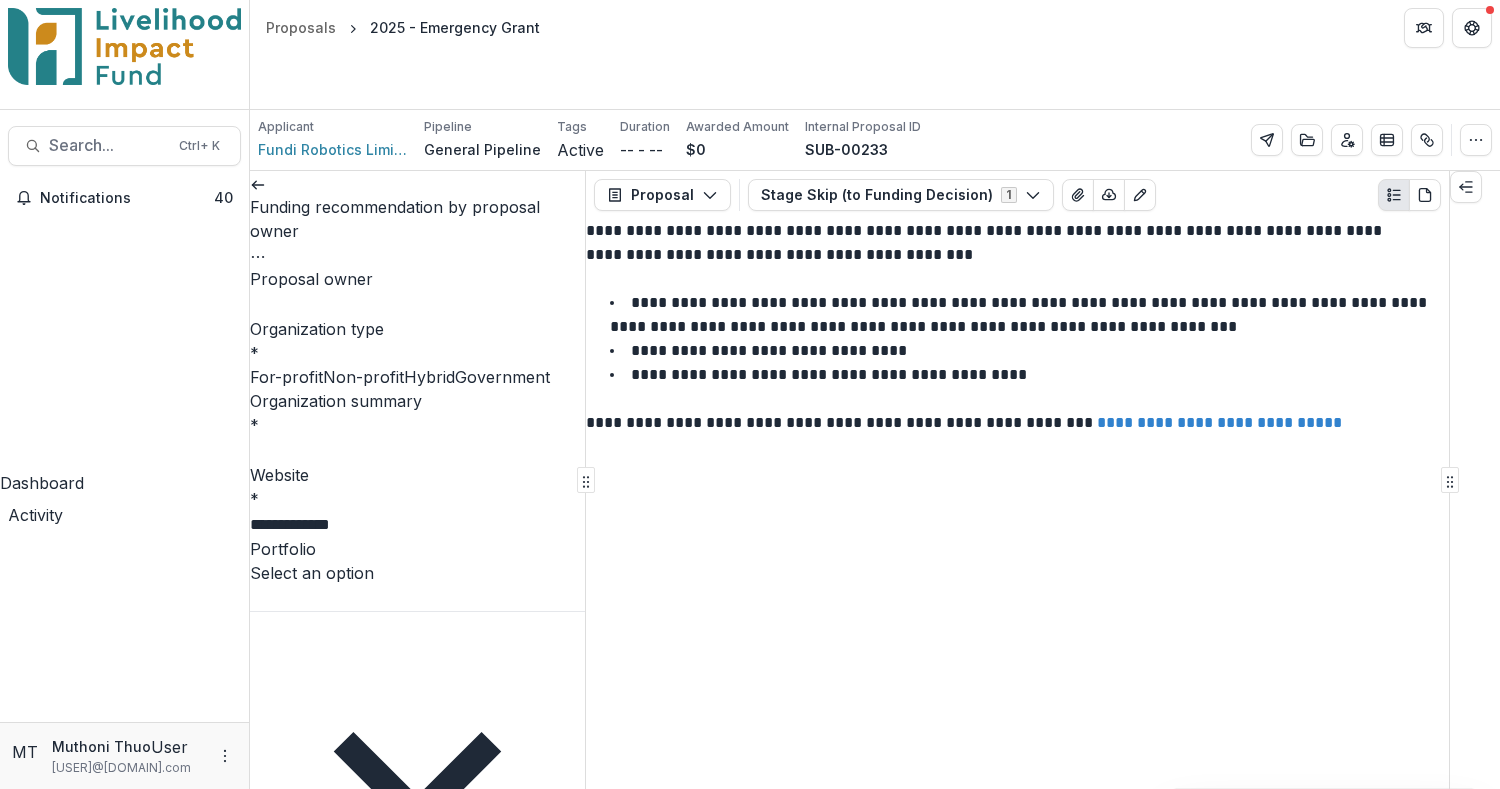 click on "Proposal owner" at bounding box center (330, 305) 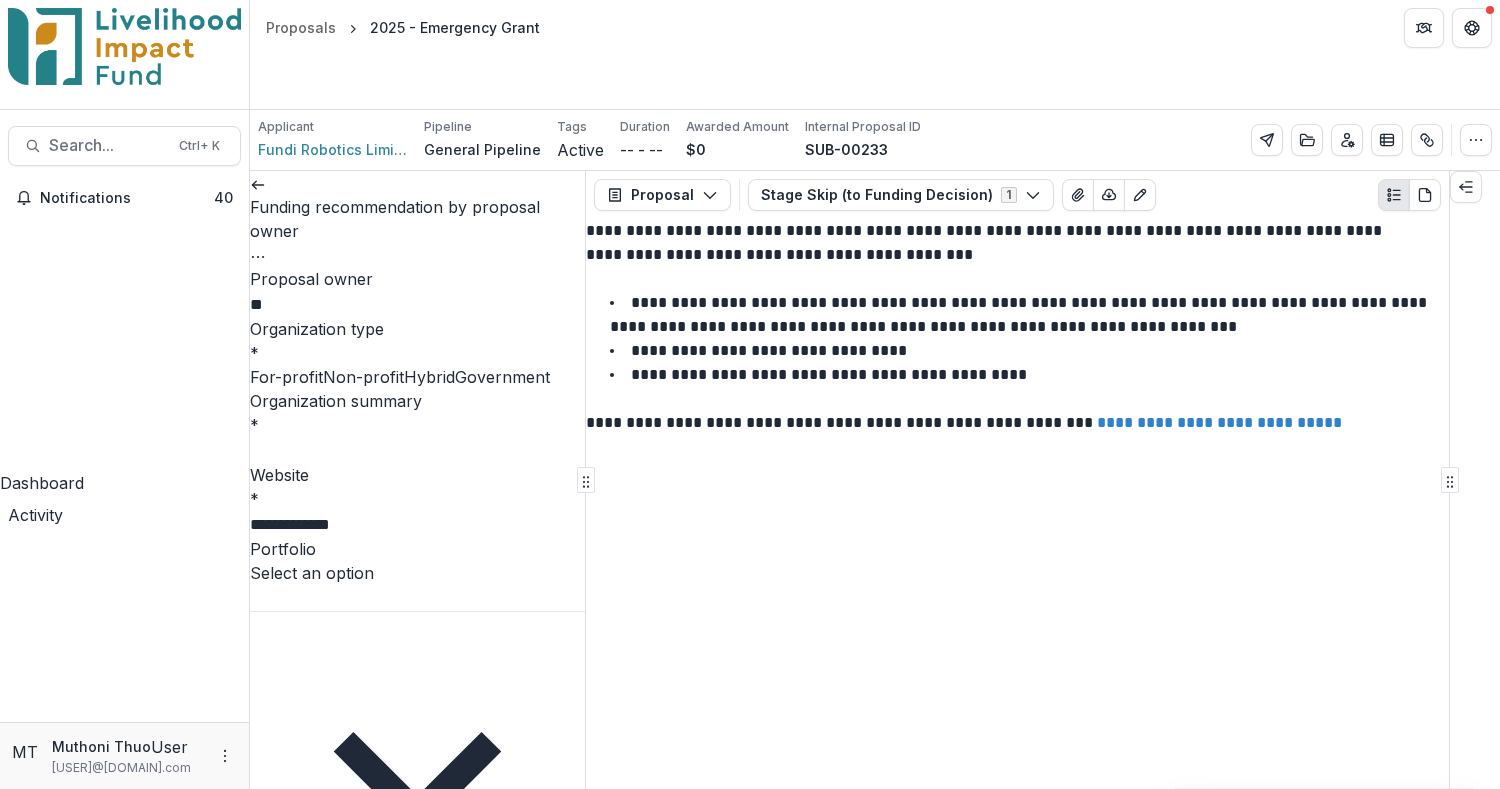 type on "*" 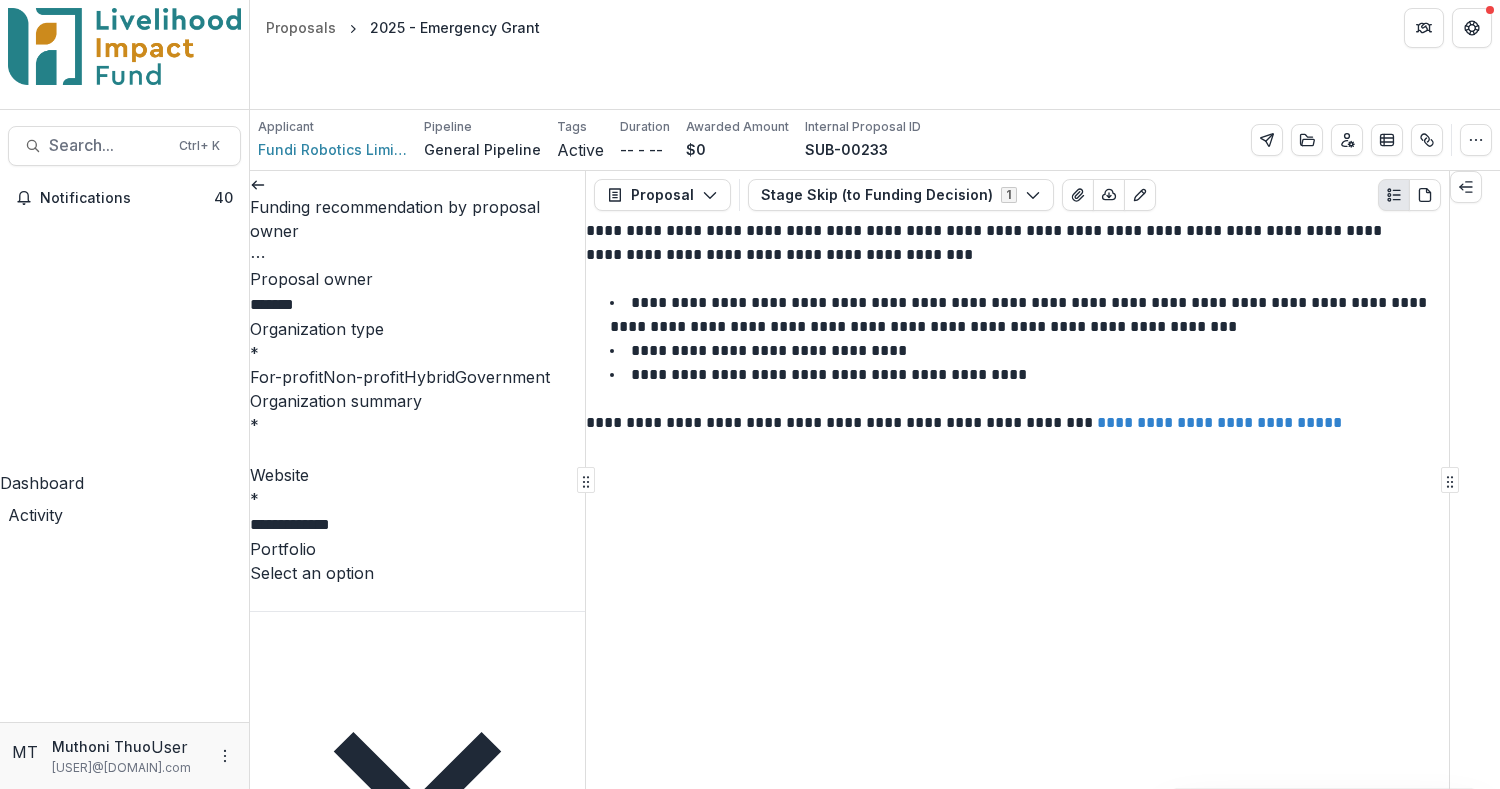 click on "Non-profit" at bounding box center (363, 377) 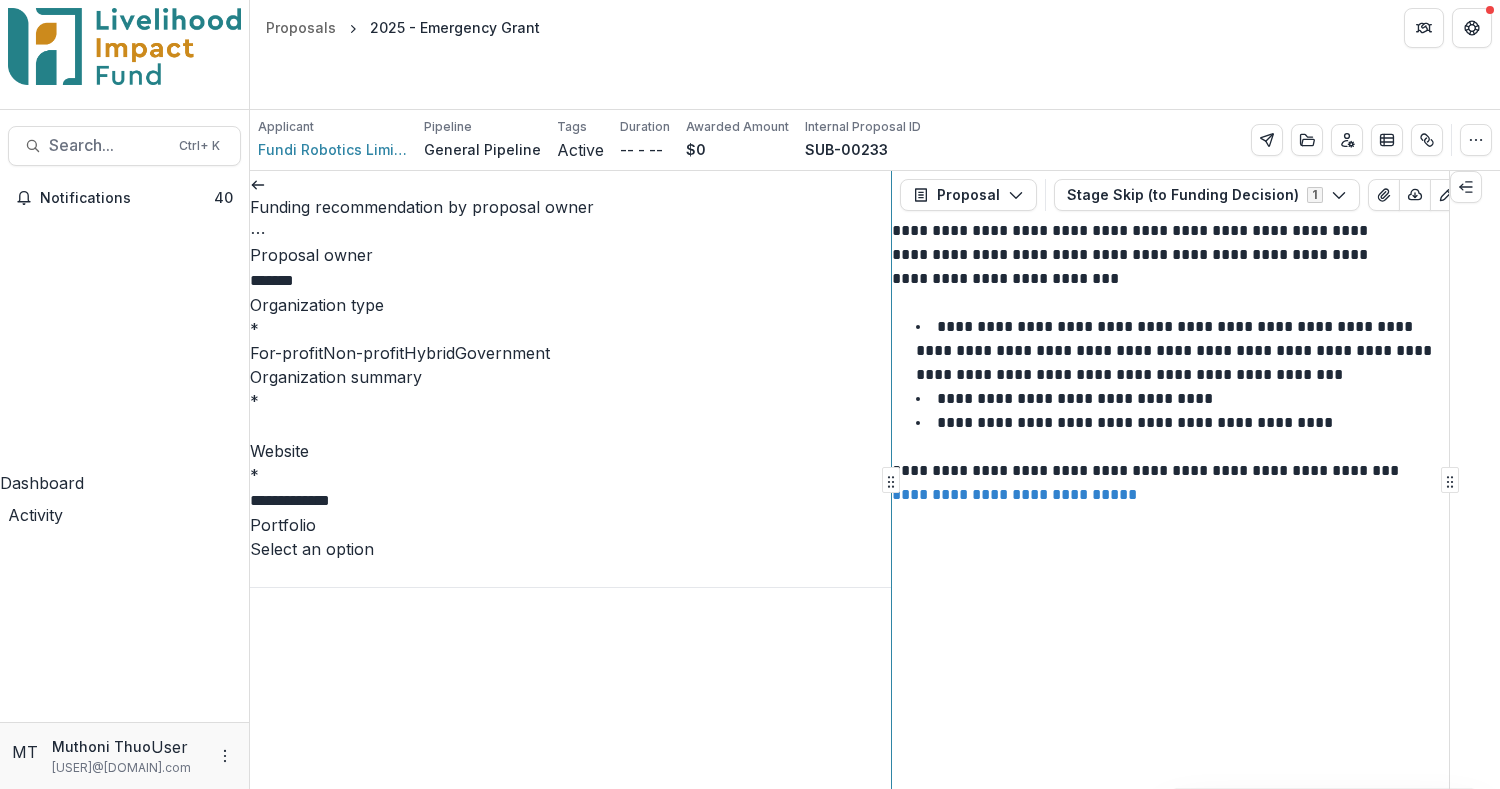 scroll, scrollTop: 1144, scrollLeft: 0, axis: vertical 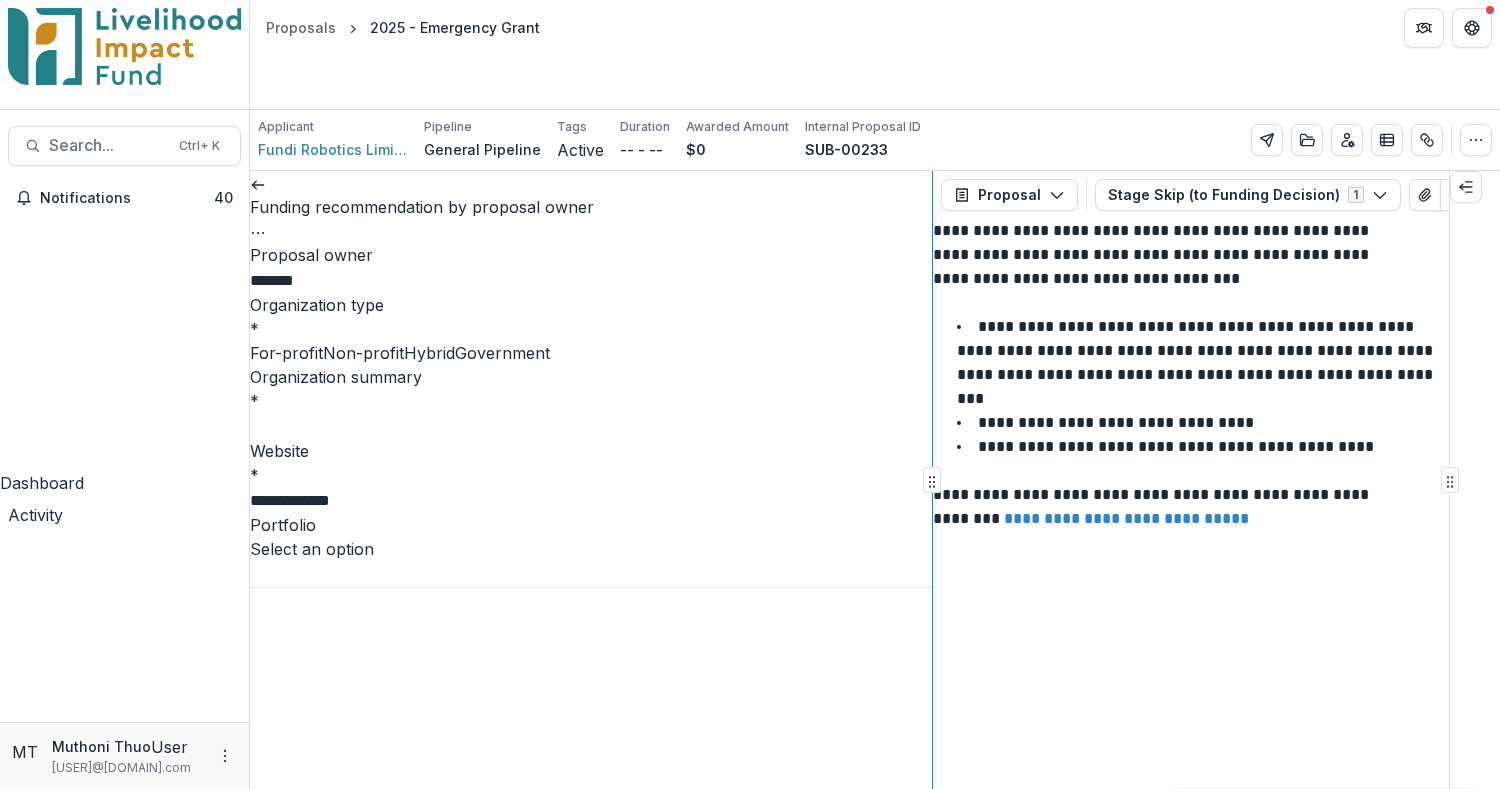 click on "**********" at bounding box center [875, 480] 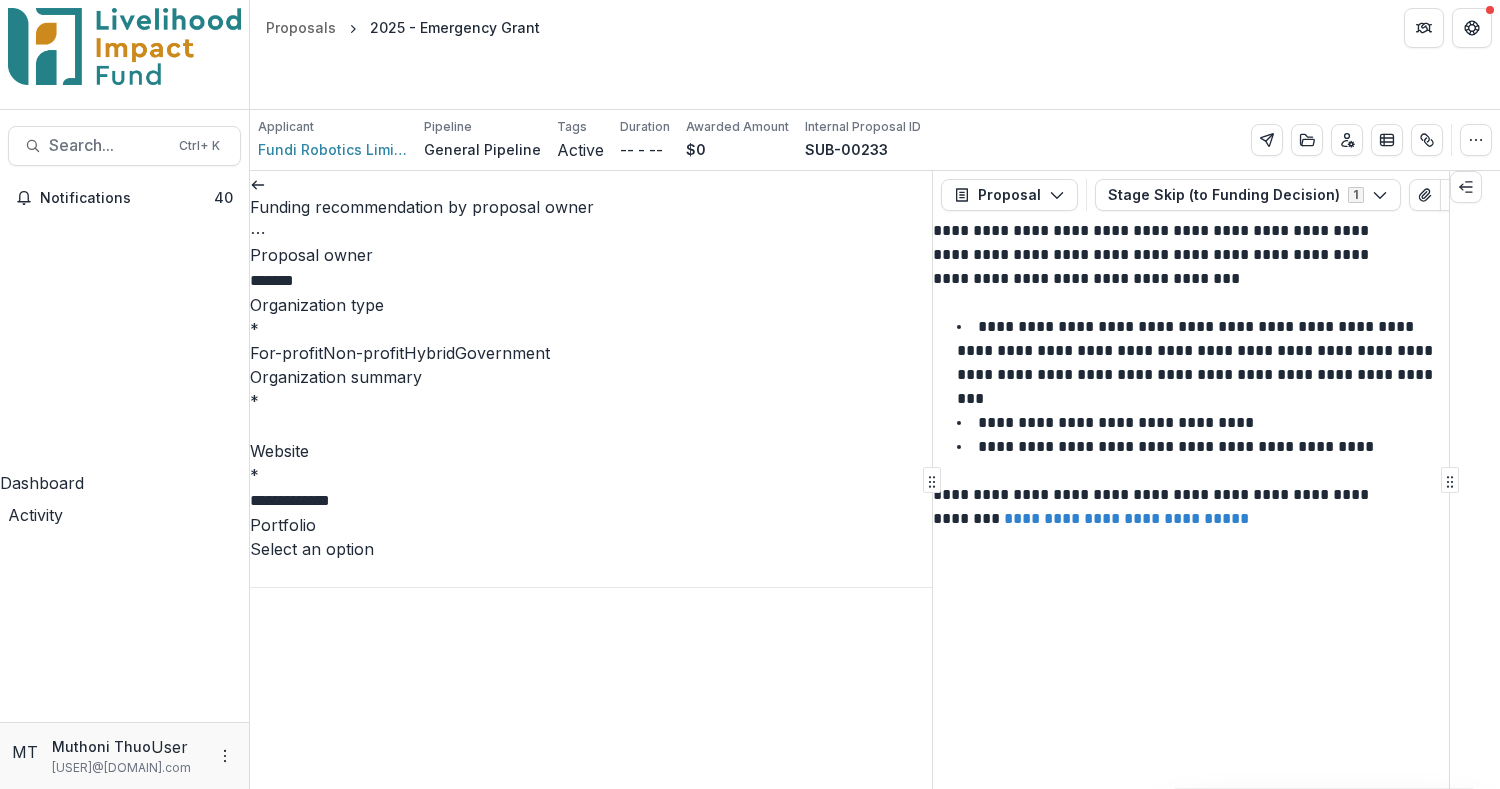 scroll, scrollTop: 0, scrollLeft: 0, axis: both 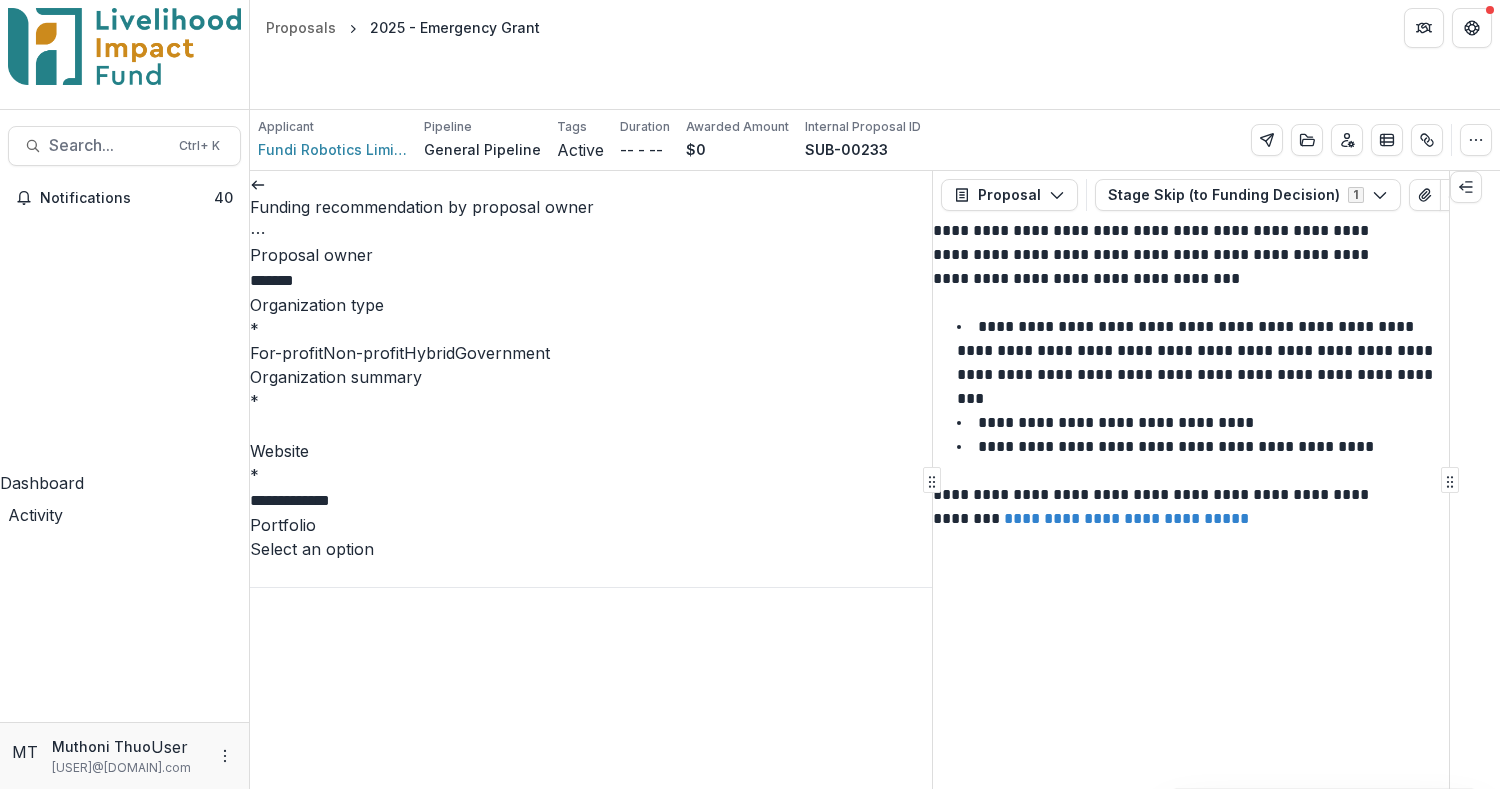 click on "*******" at bounding box center [330, 281] 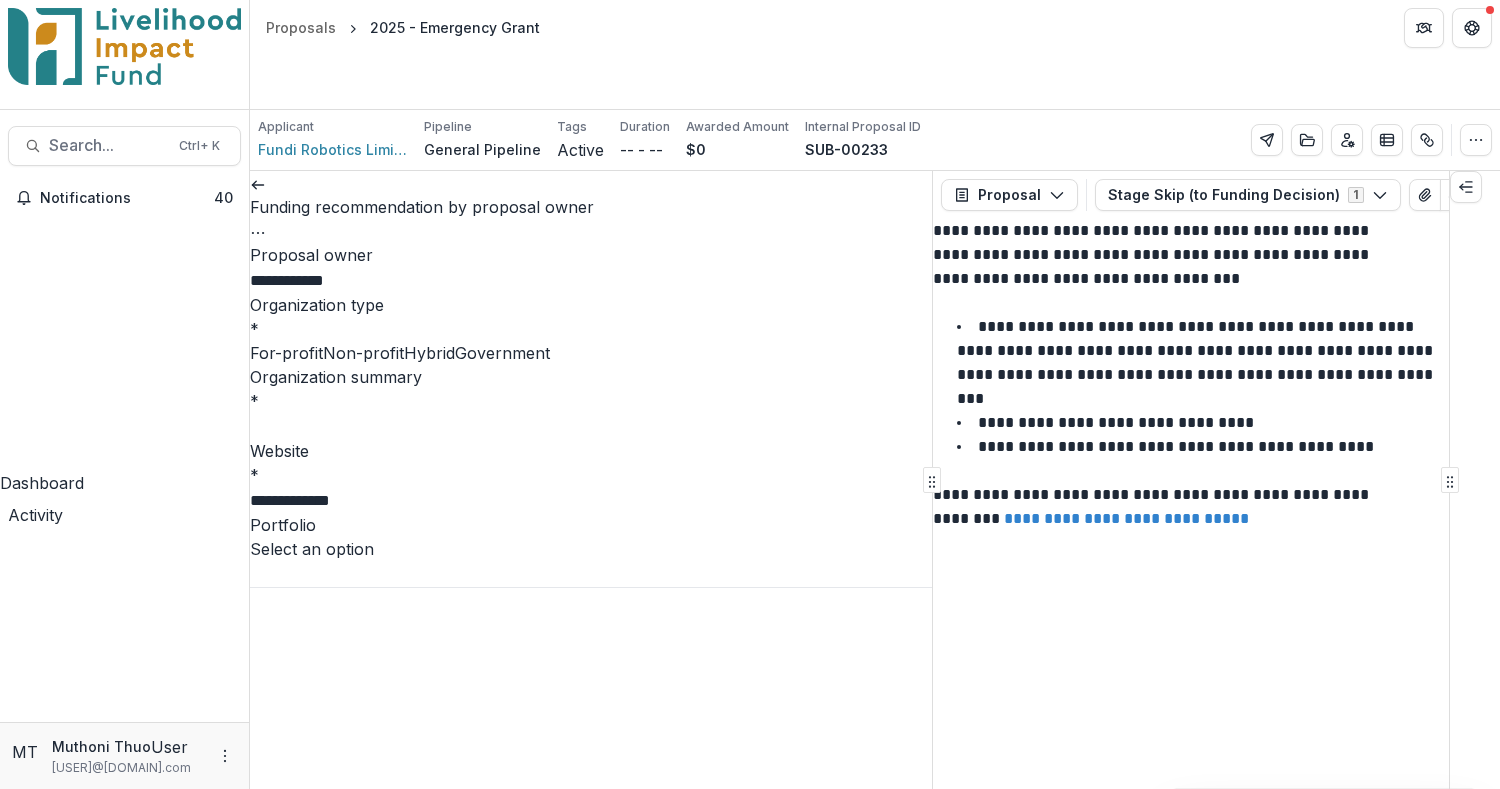 scroll, scrollTop: 157, scrollLeft: 0, axis: vertical 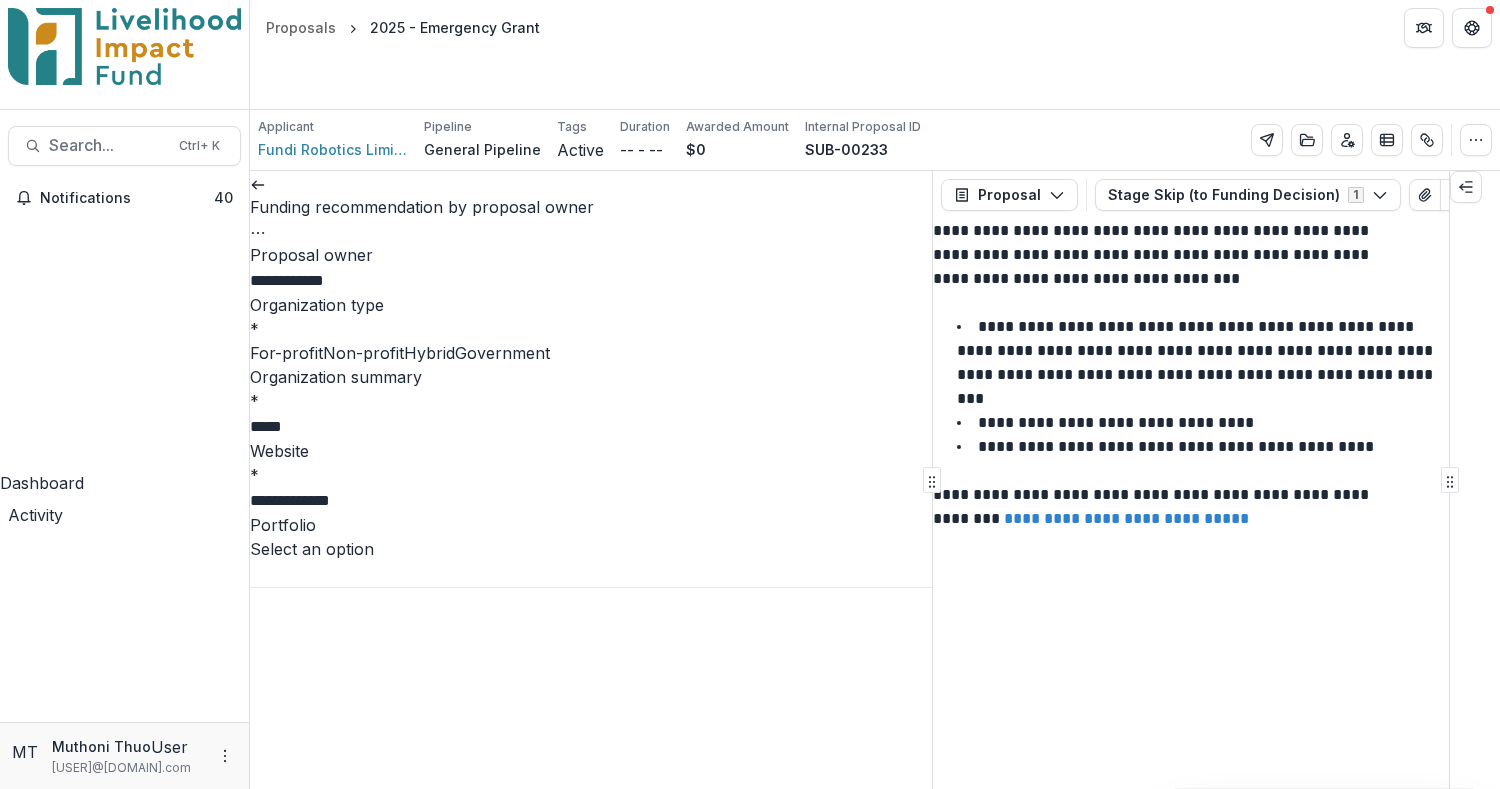 drag, startPoint x: 468, startPoint y: 347, endPoint x: 194, endPoint y: 325, distance: 274.8818 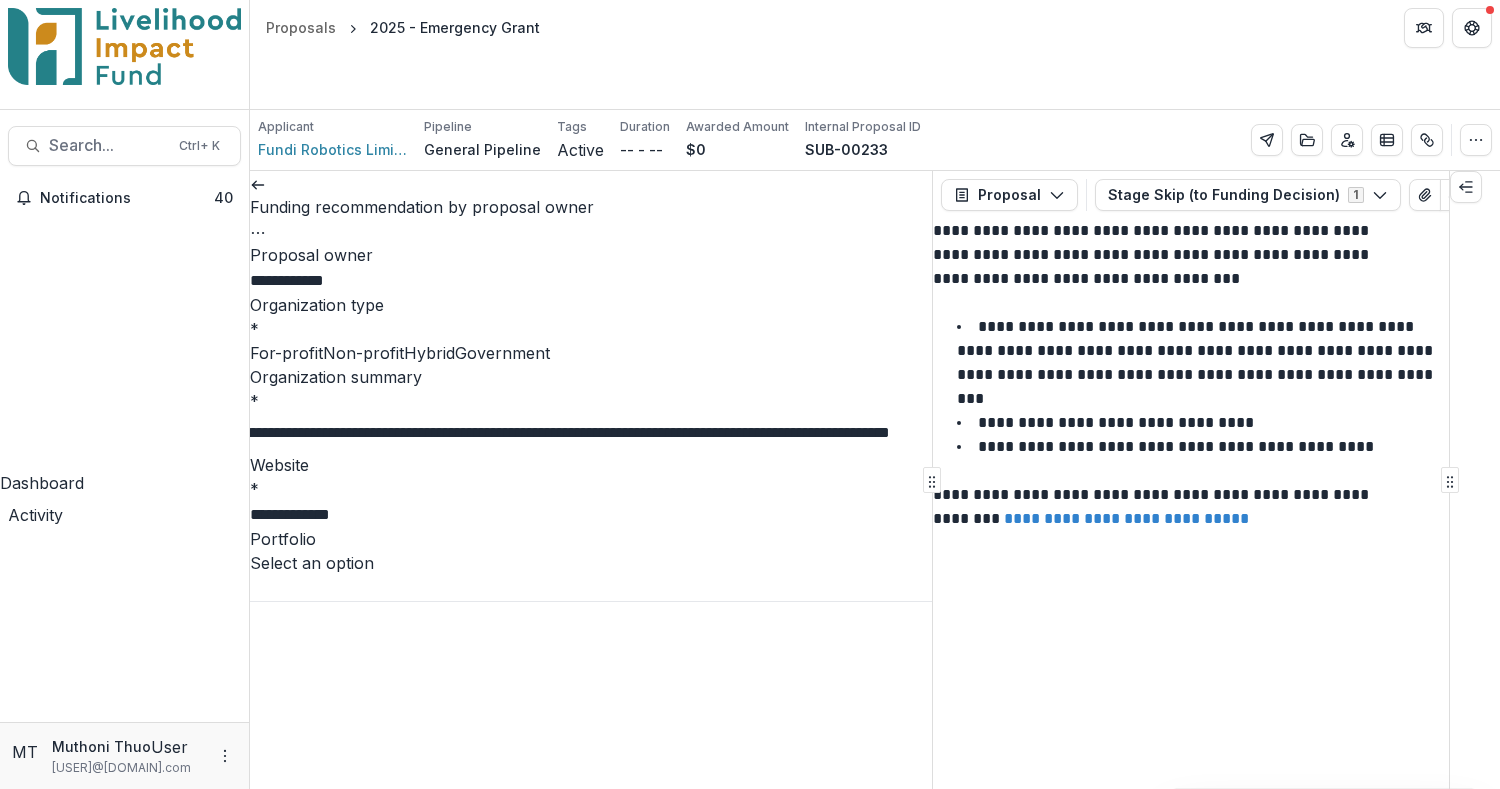 scroll, scrollTop: 0, scrollLeft: 0, axis: both 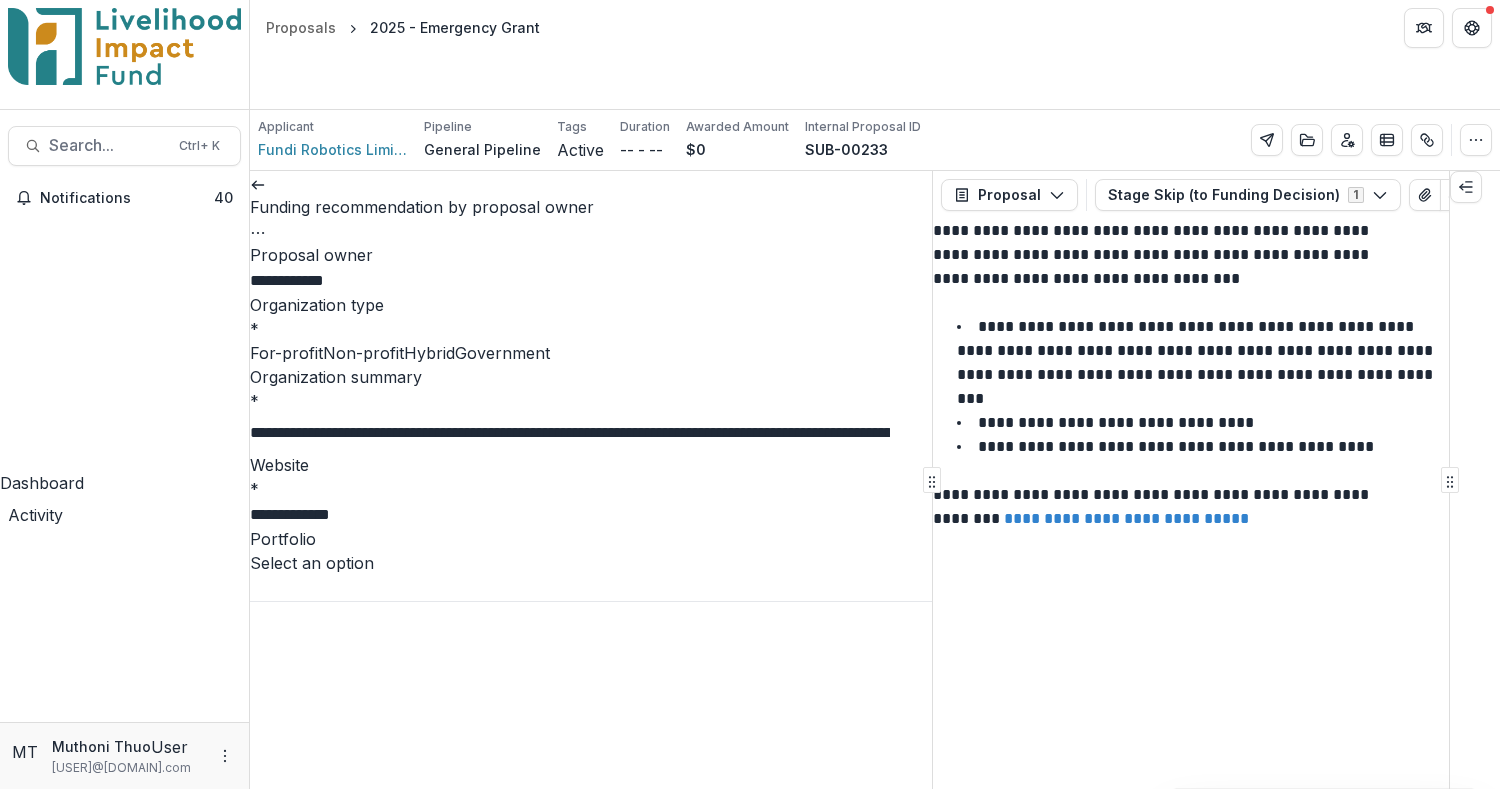 click on "**********" at bounding box center [570, 433] 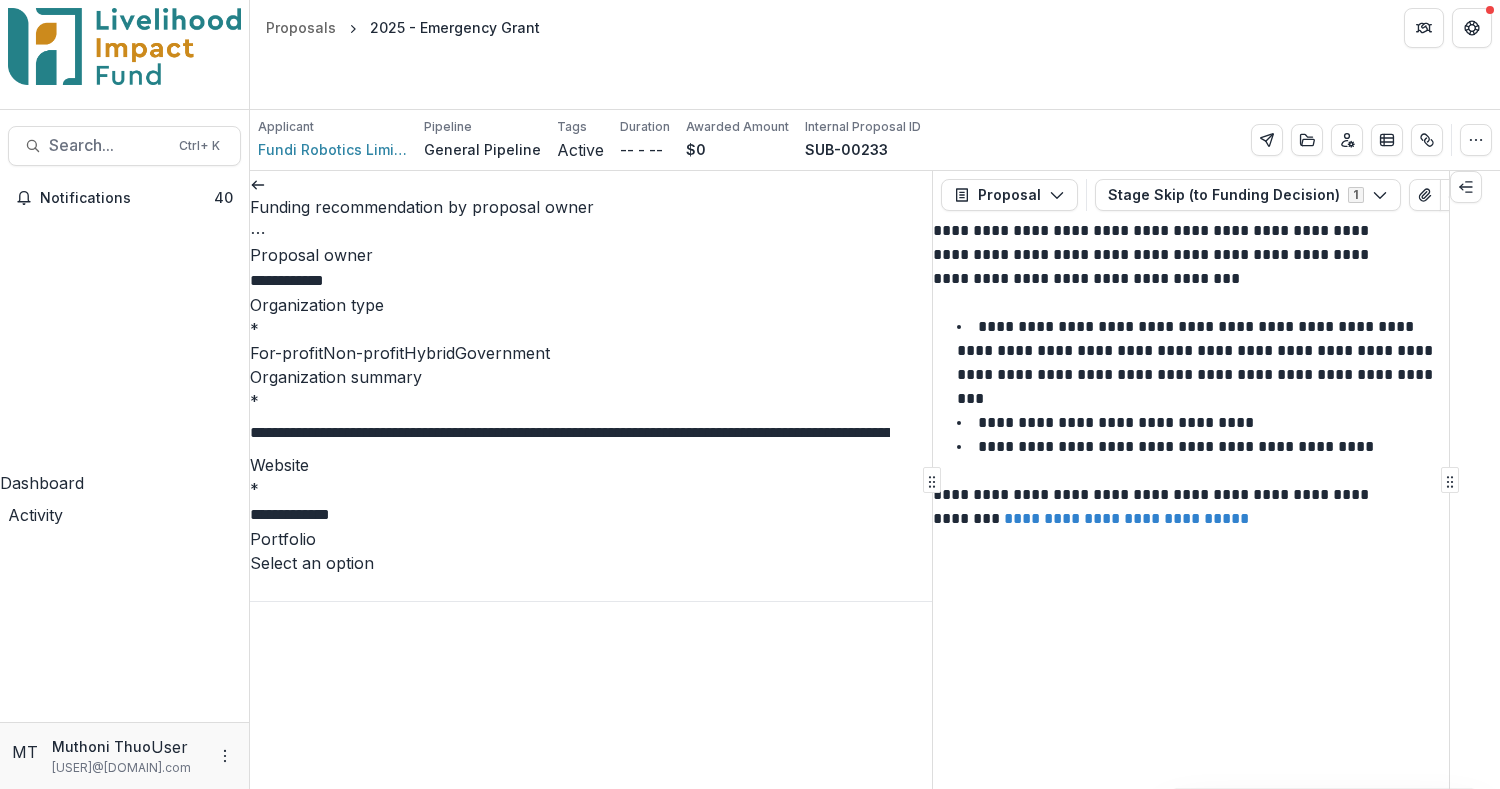 click on "**********" at bounding box center (570, 433) 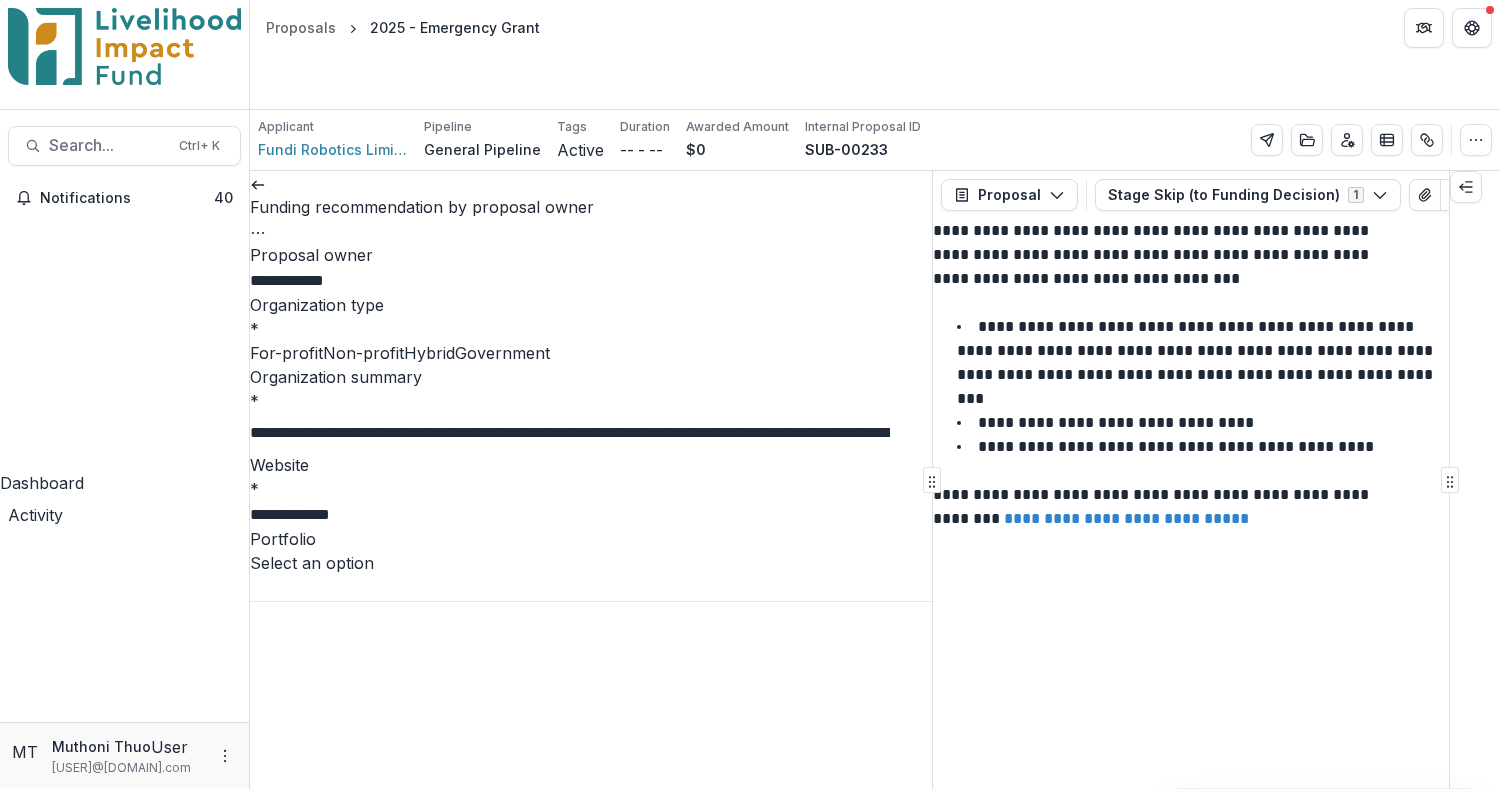 scroll, scrollTop: 309, scrollLeft: 0, axis: vertical 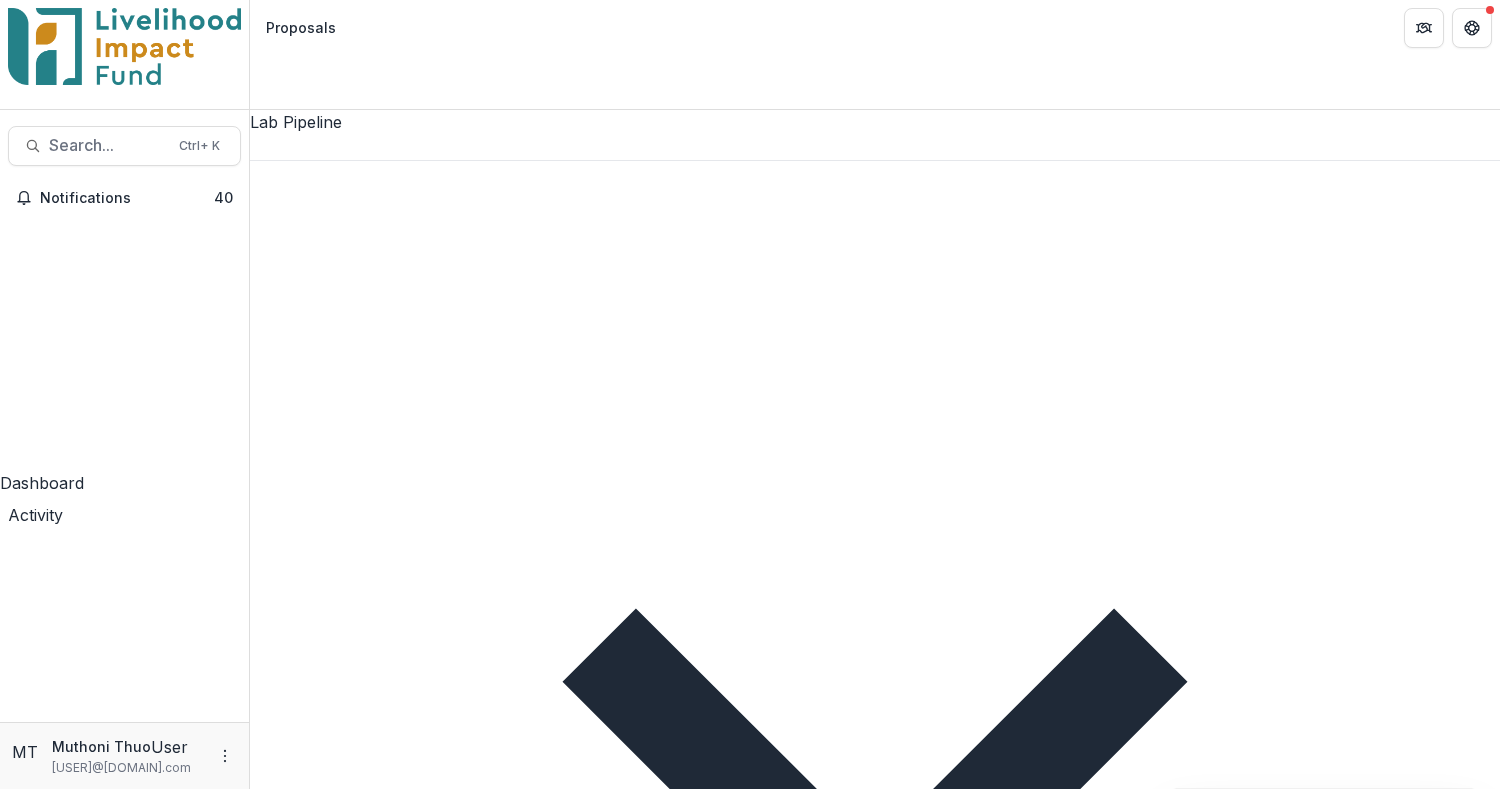 click on "Search... Ctrl  + K" at bounding box center [124, 146] 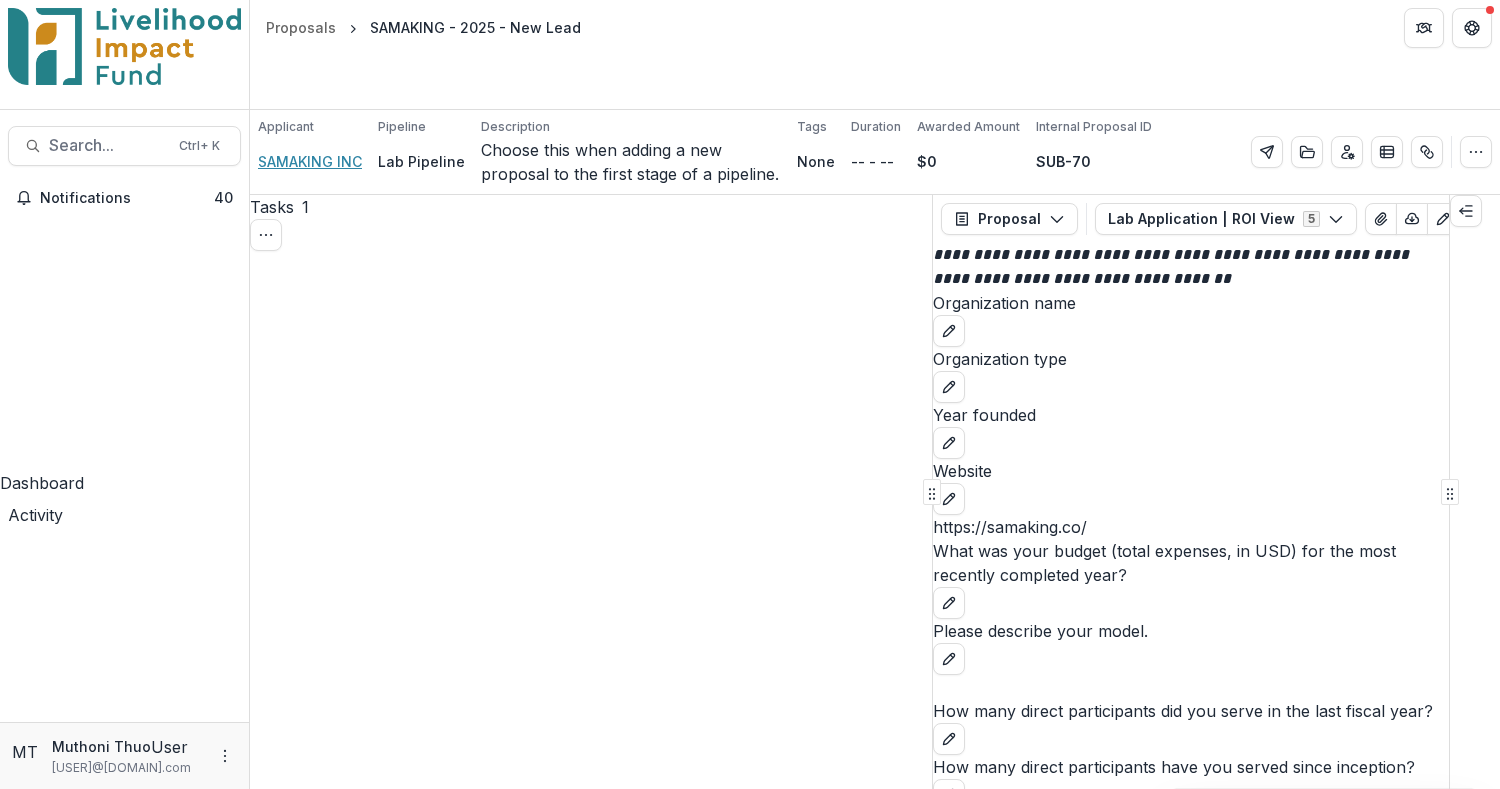 click on "SAMAKING INC" at bounding box center (310, 161) 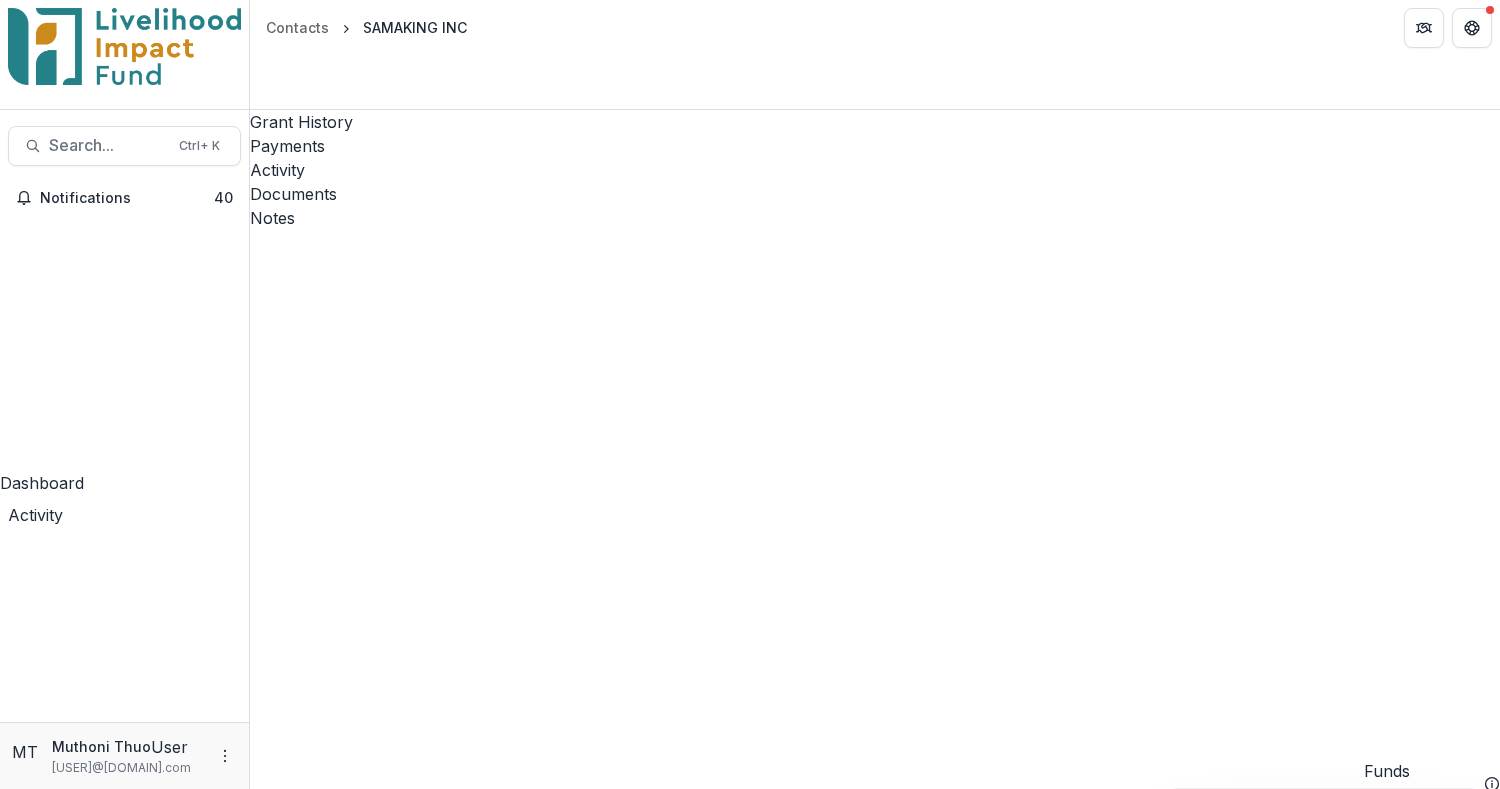 click on "SAMAKING - 2025 - New Lead" at bounding box center [449, 6167] 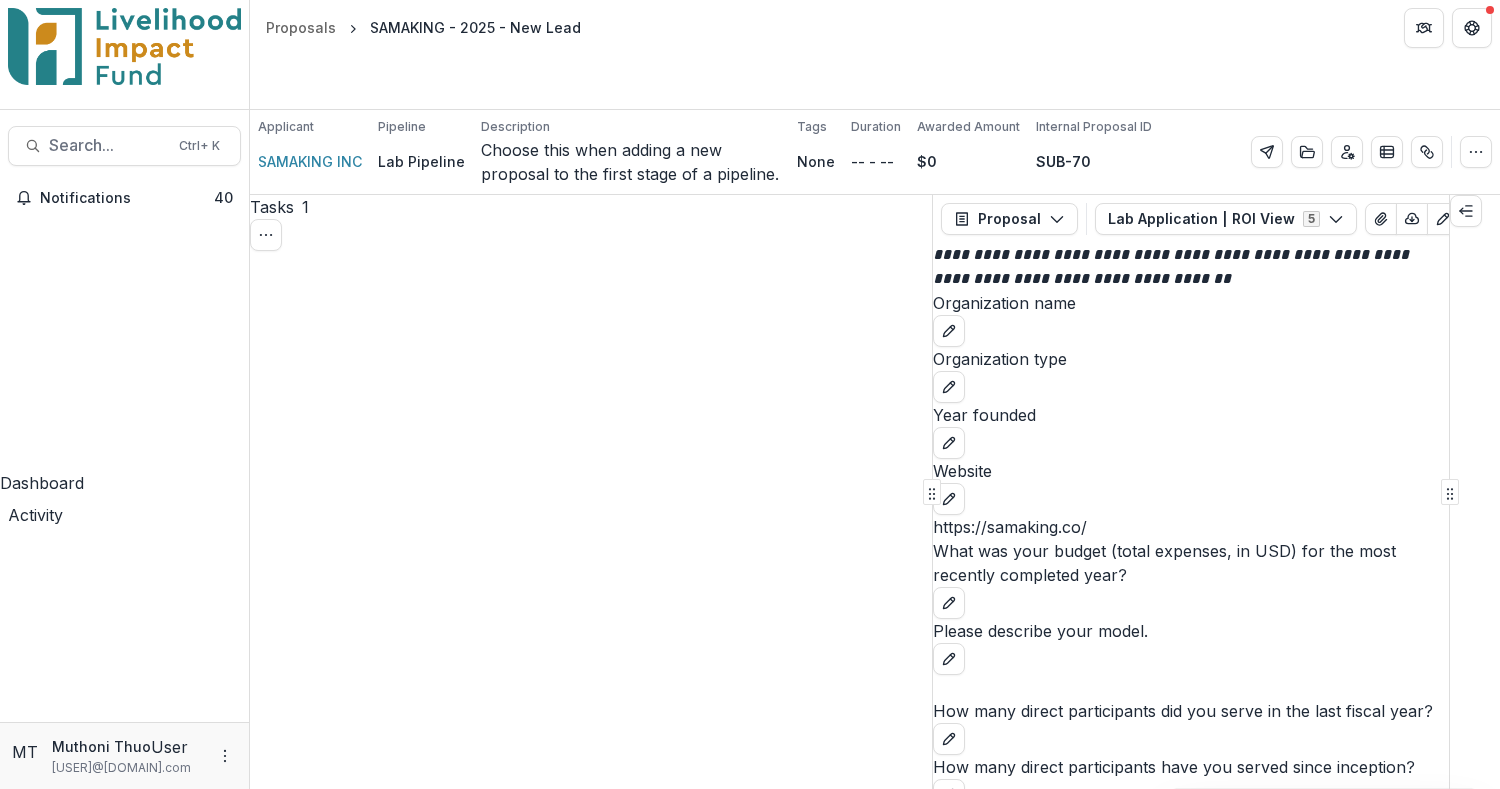 click on "Expand Previous 6 Stages" at bounding box center (368, 973) 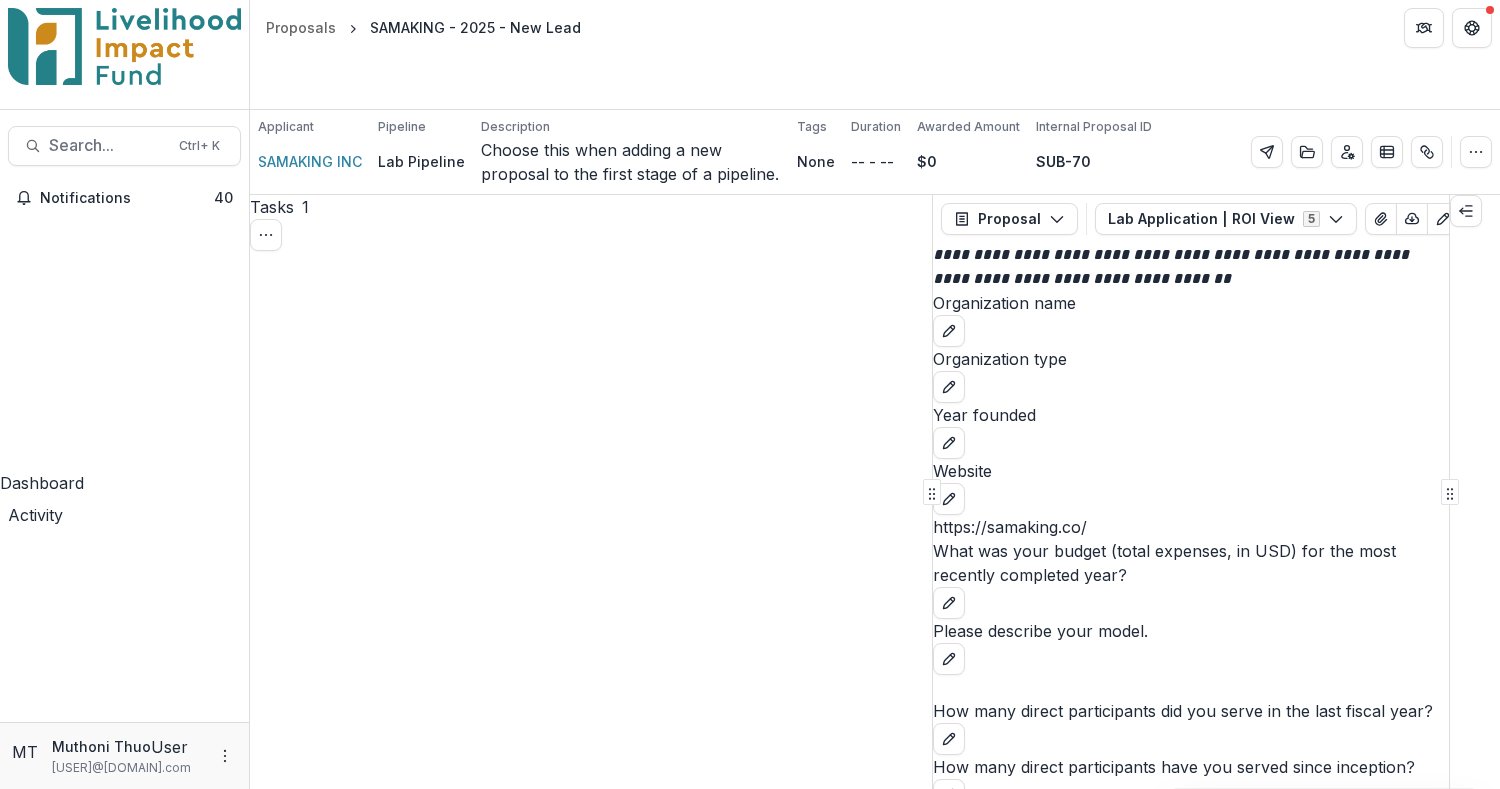 scroll, scrollTop: 1017, scrollLeft: 0, axis: vertical 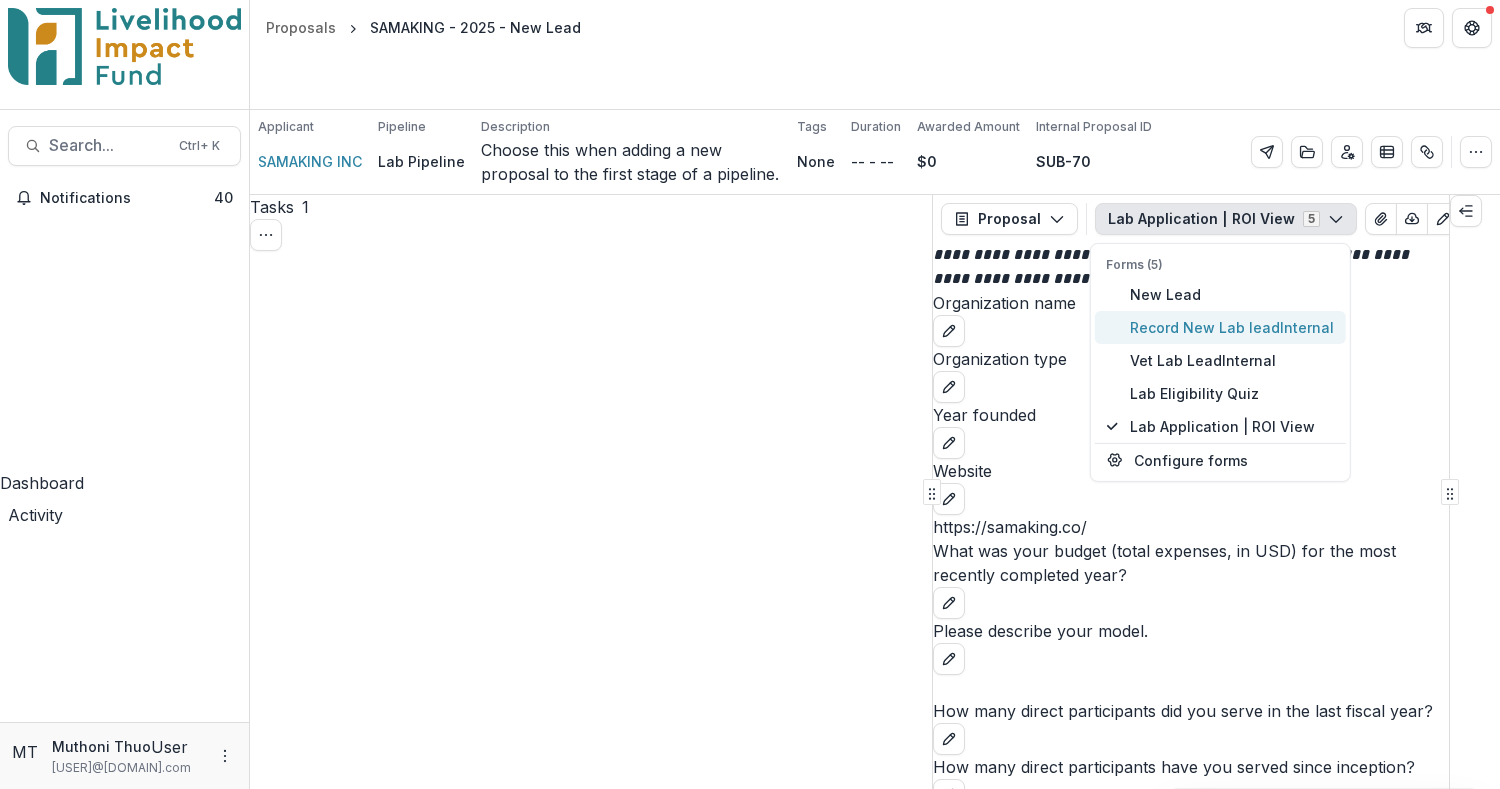 click on "Record New Lab lead Internal" at bounding box center (1219, 327) 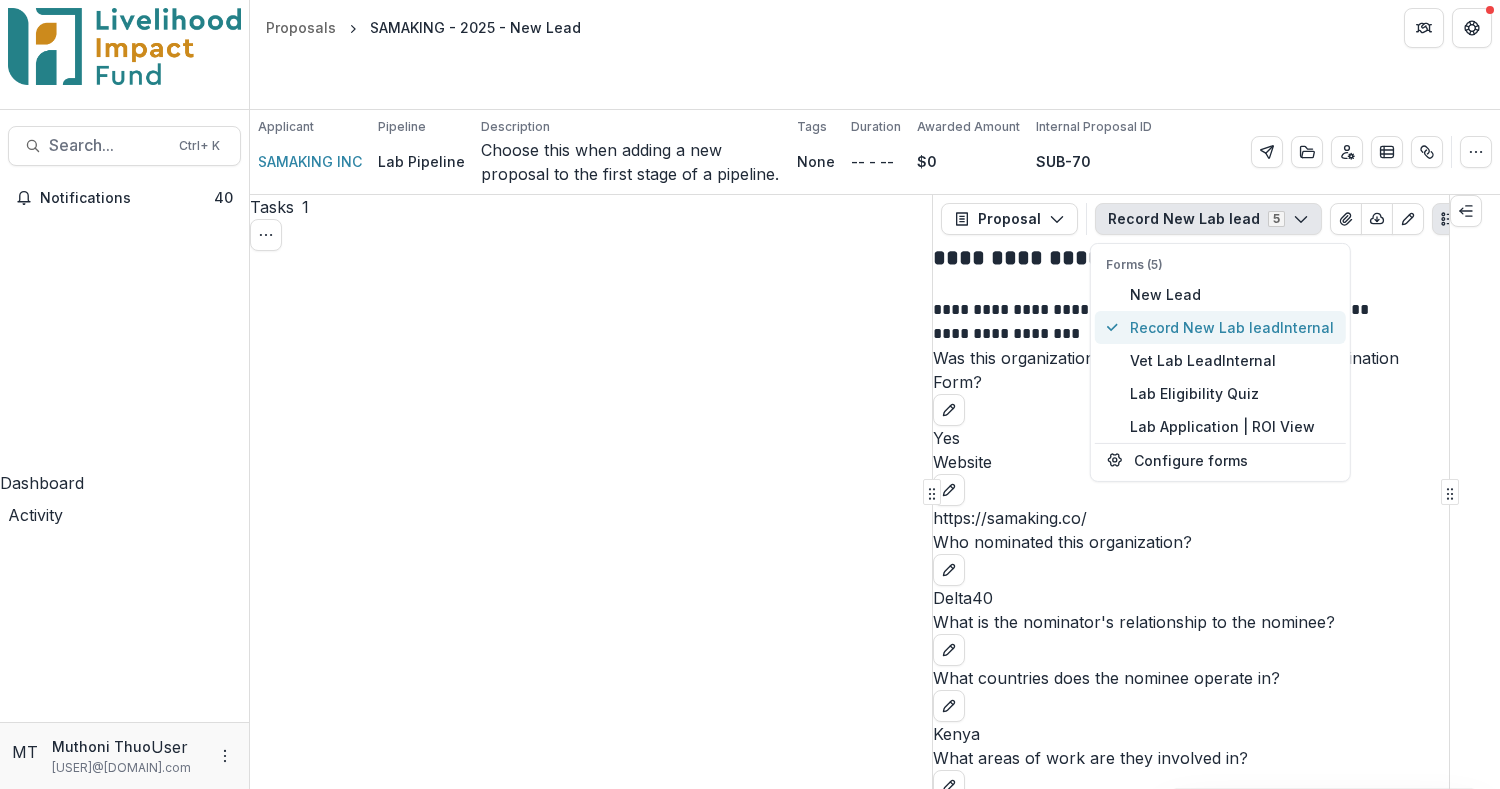 scroll, scrollTop: 1241, scrollLeft: 0, axis: vertical 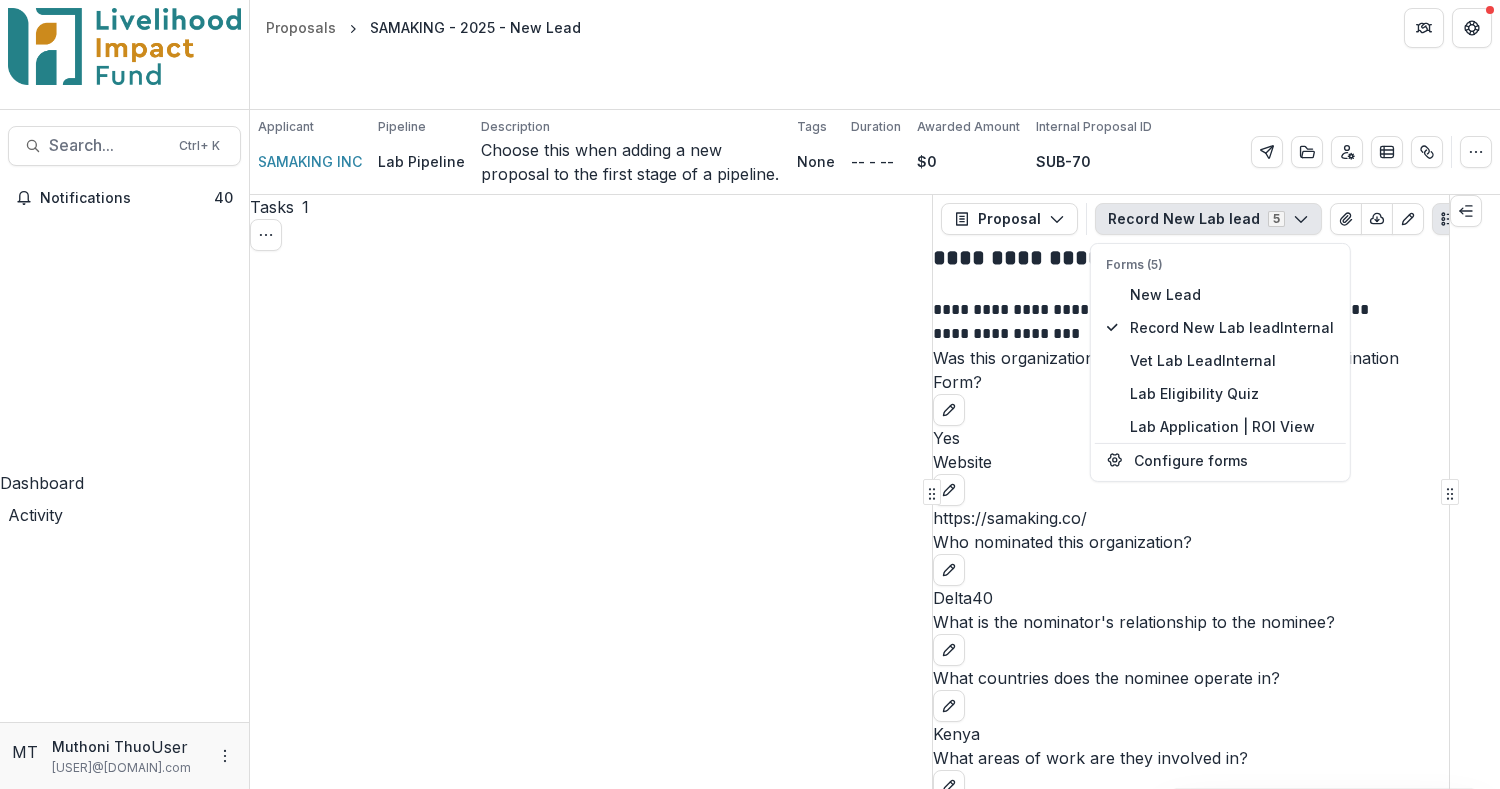 click on "**********" at bounding box center (1203, 1442) 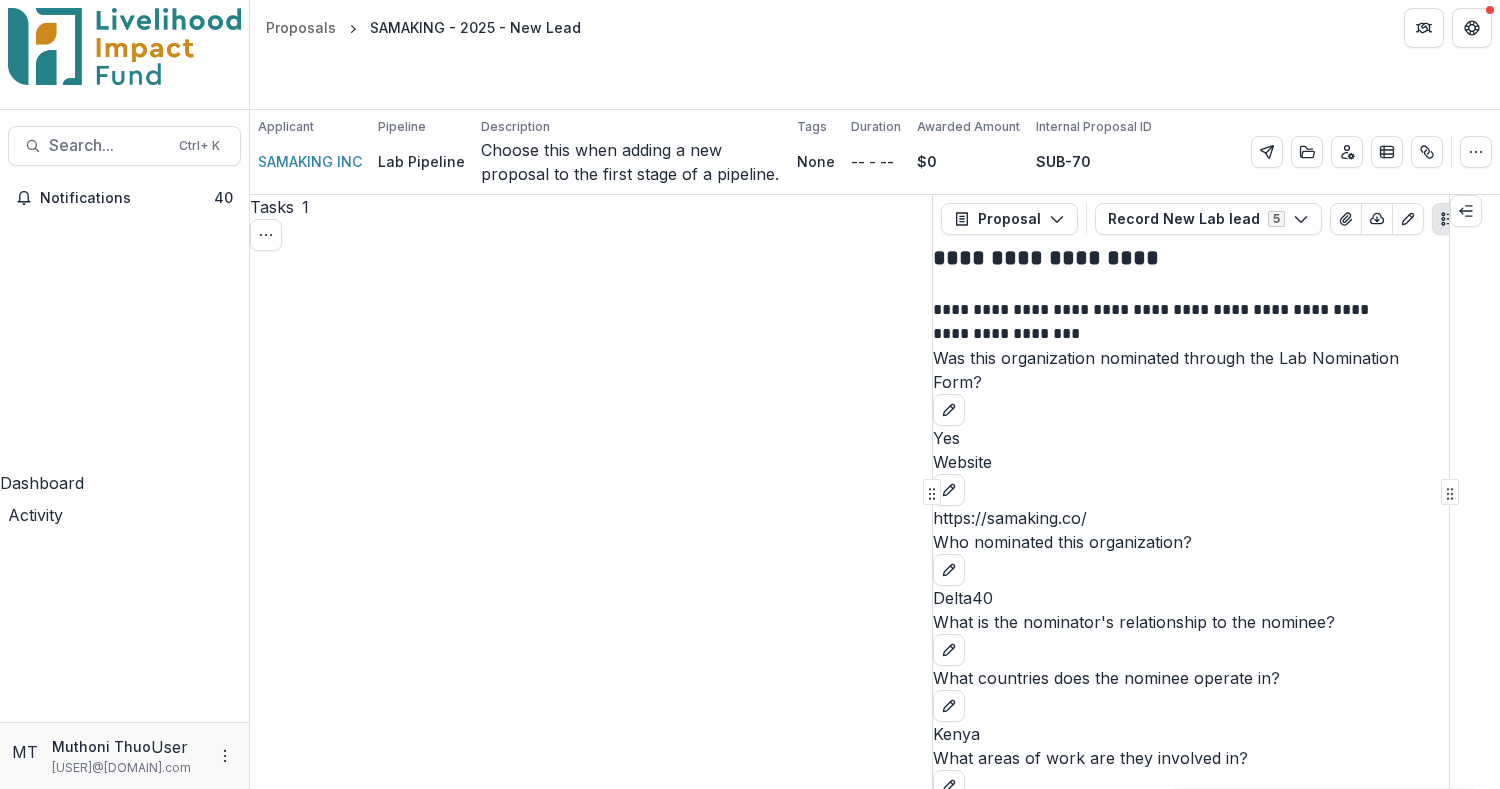 scroll, scrollTop: 0, scrollLeft: 0, axis: both 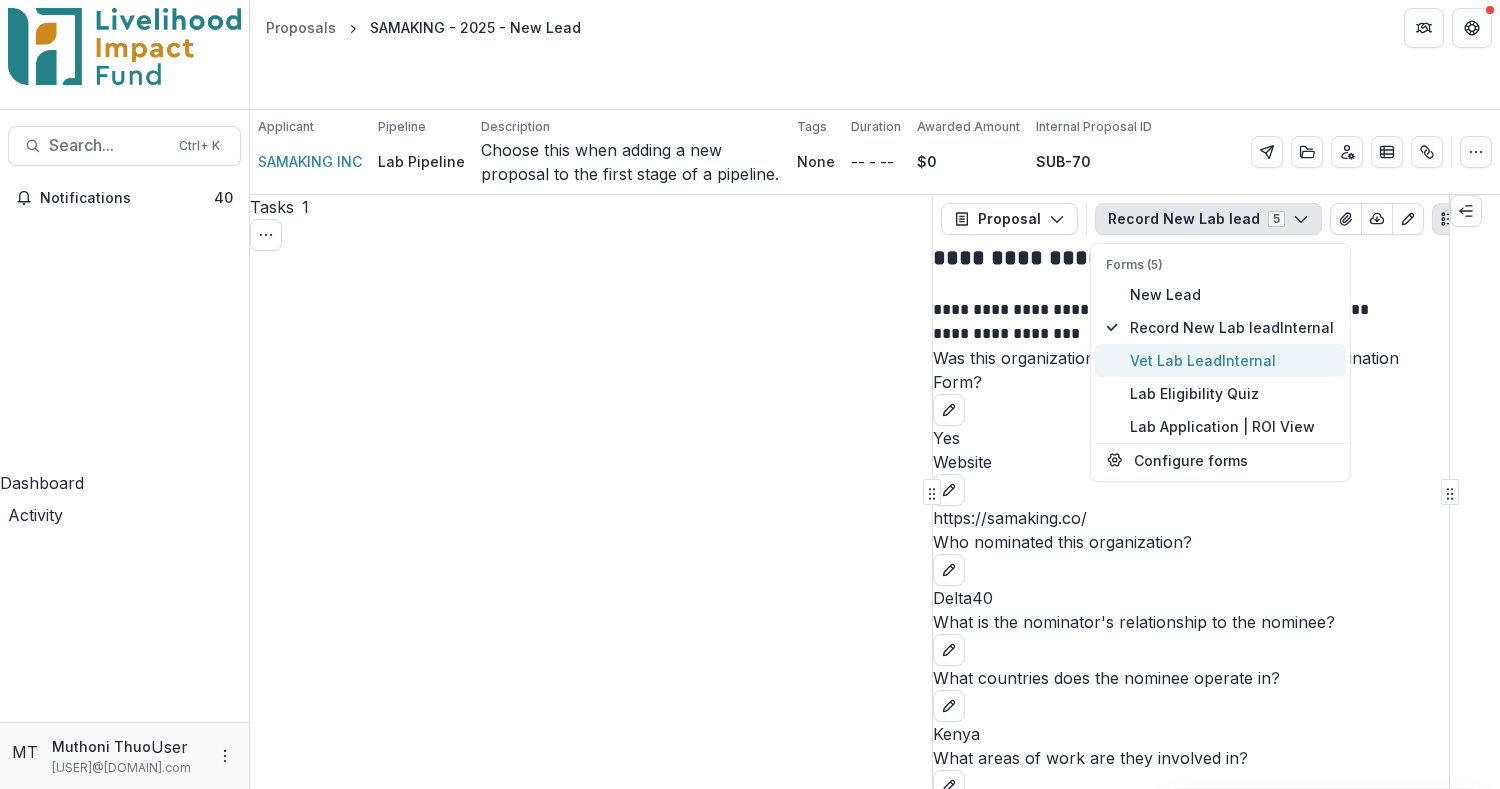 click on "Vet Lab Lead Internal" at bounding box center [1219, 360] 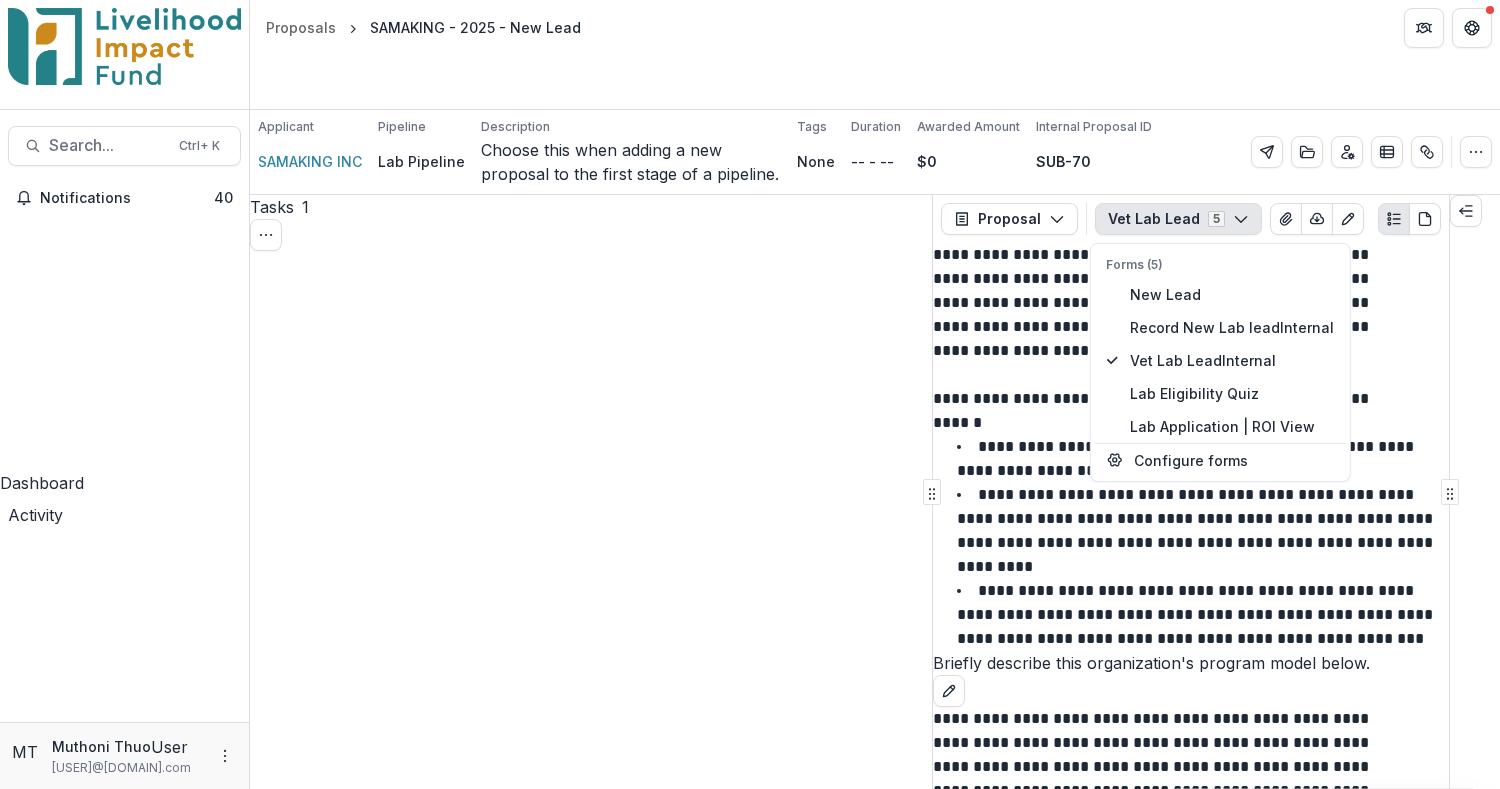 click on "**********" at bounding box center [1164, 399] 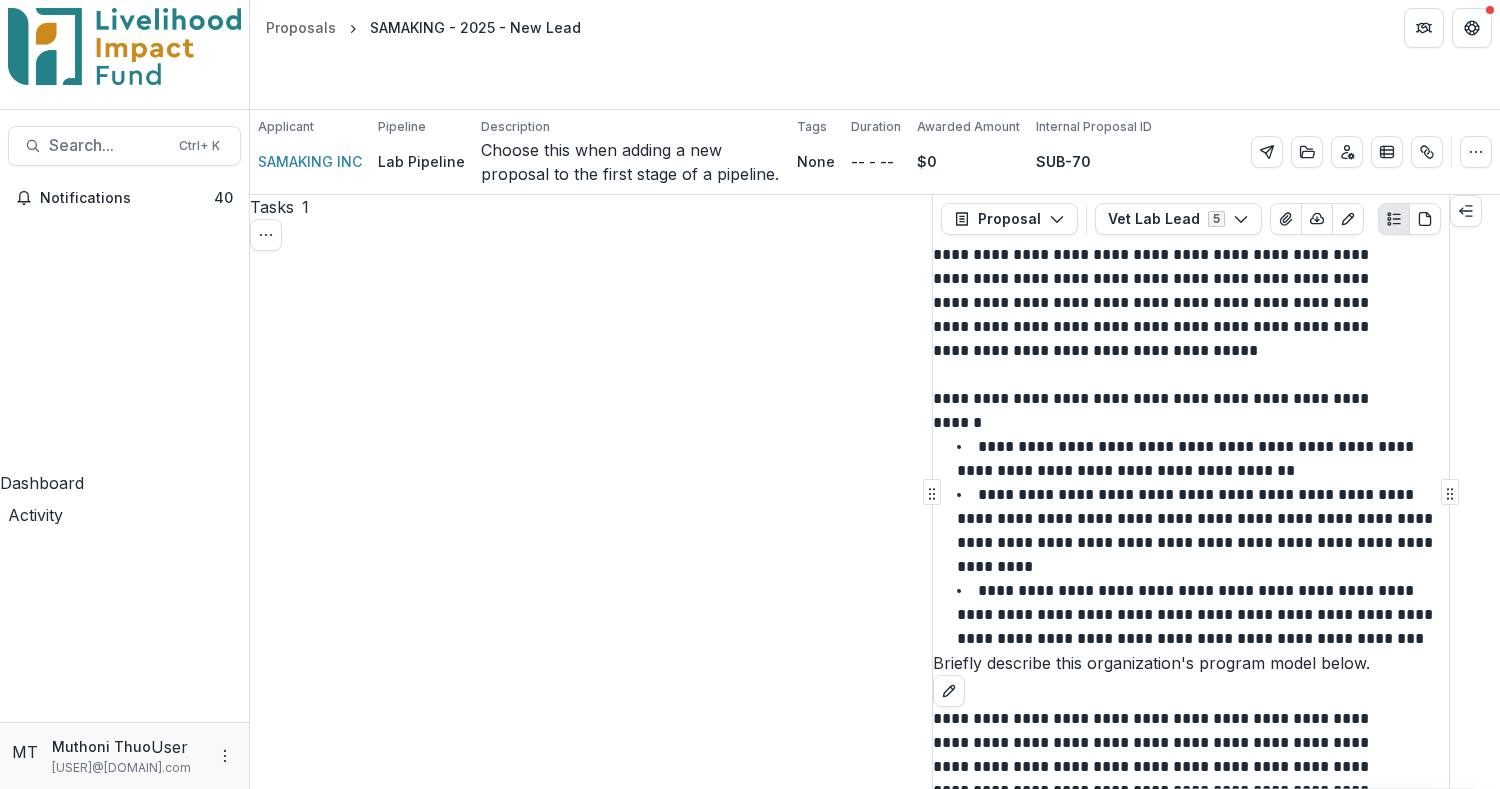 scroll, scrollTop: 343, scrollLeft: 0, axis: vertical 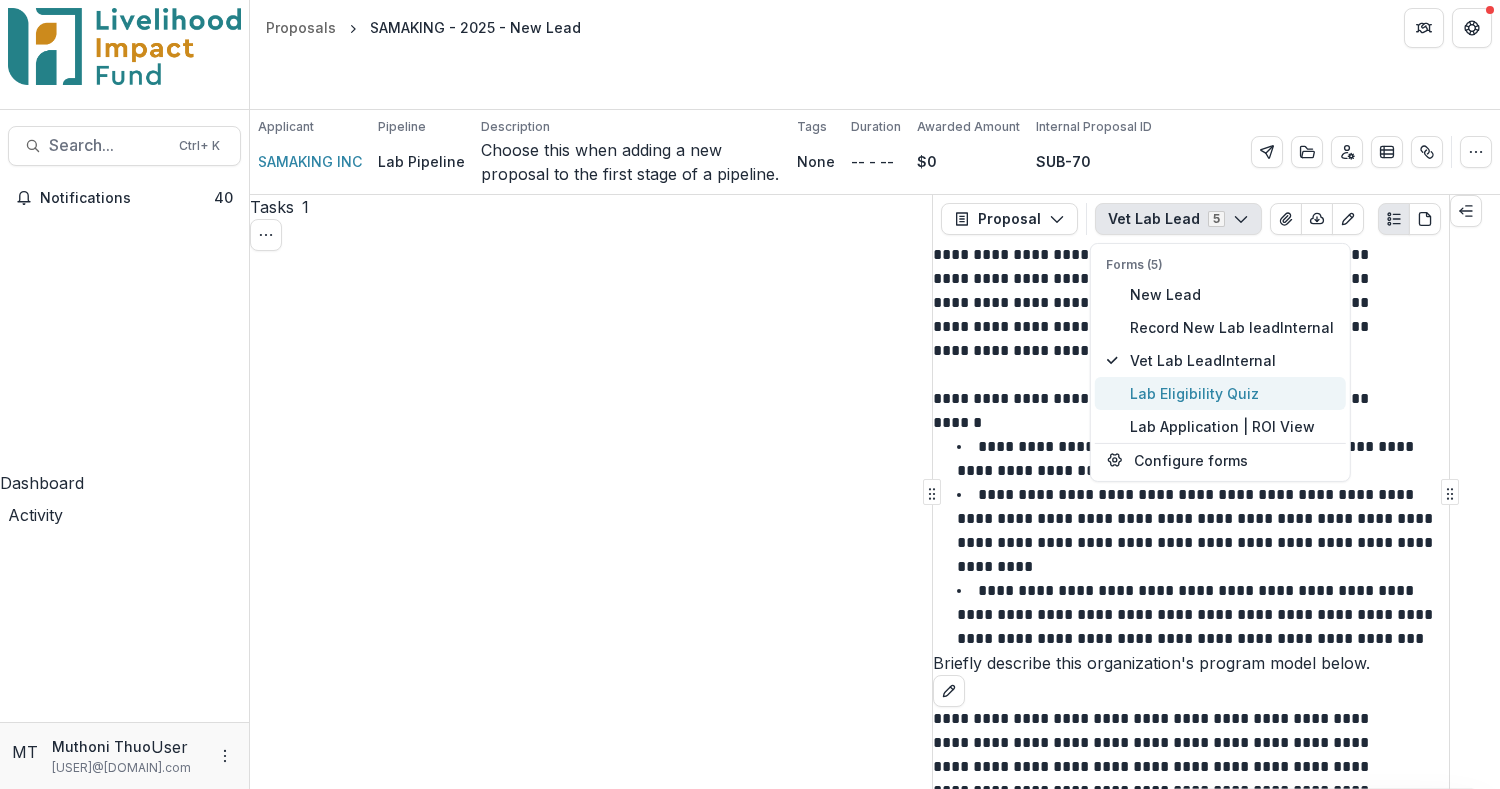 click on "Lab Eligibility Quiz" at bounding box center [1232, 393] 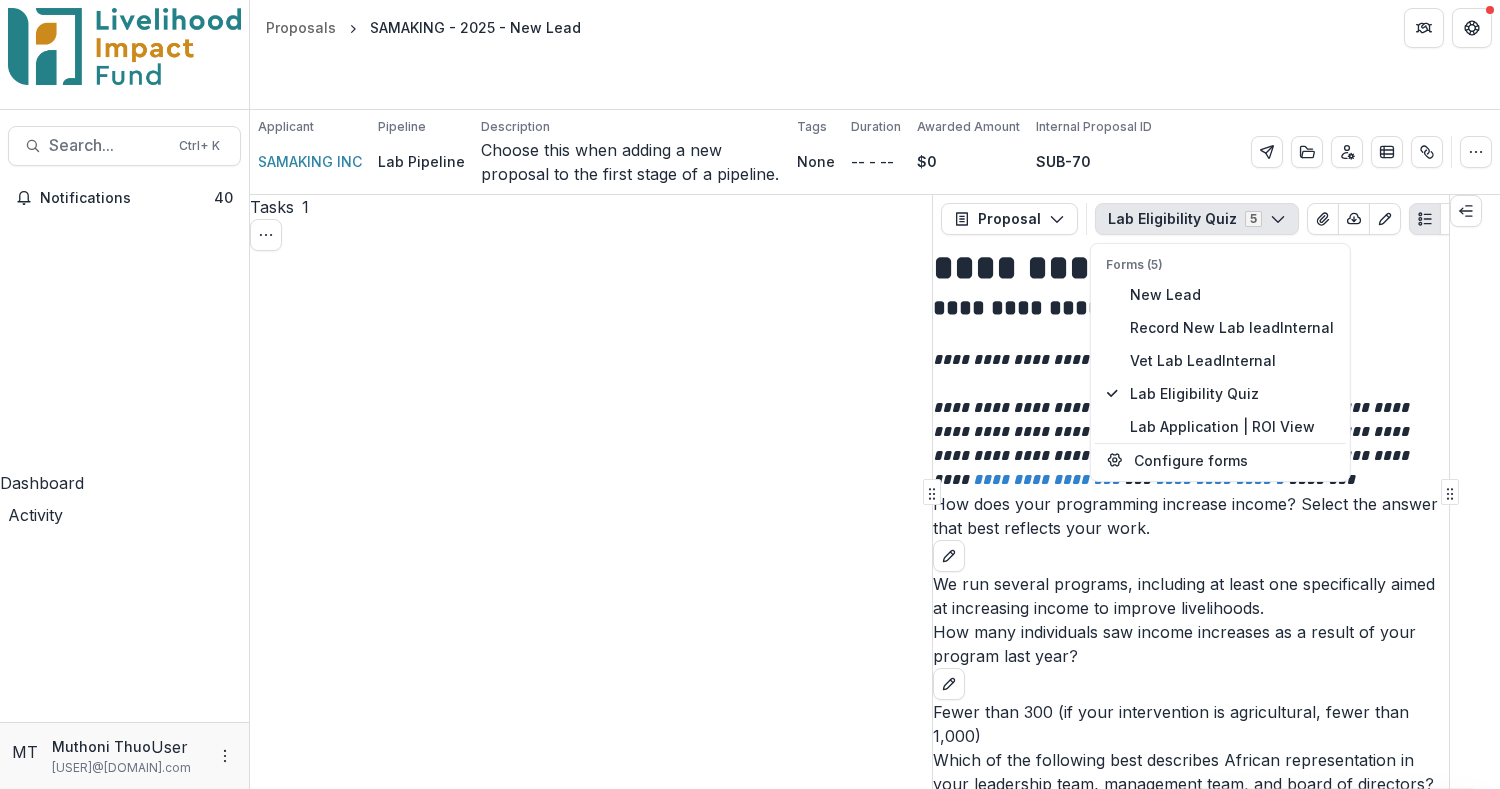 click on "**********" at bounding box center [1173, 443] 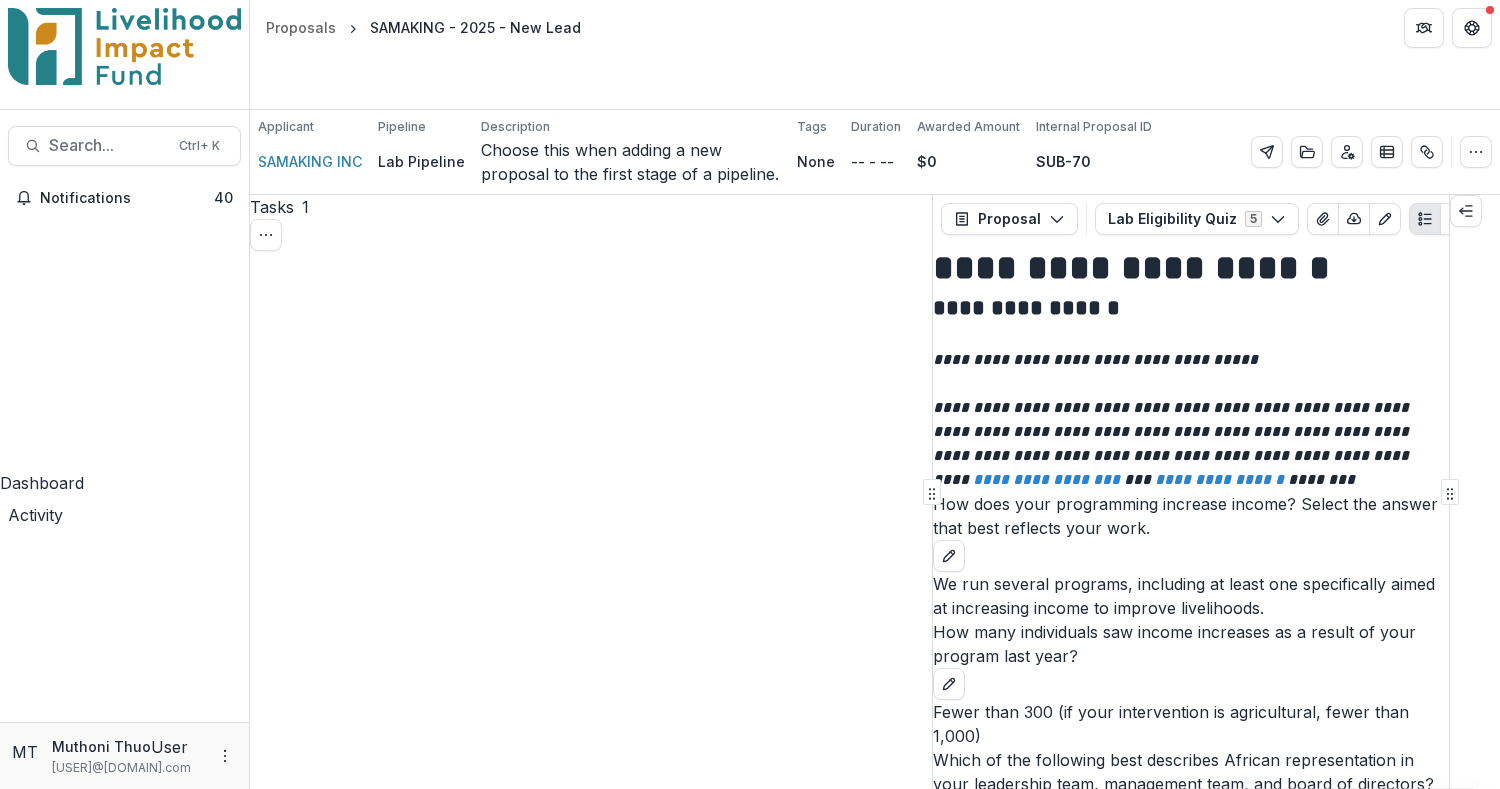 scroll, scrollTop: 0, scrollLeft: 0, axis: both 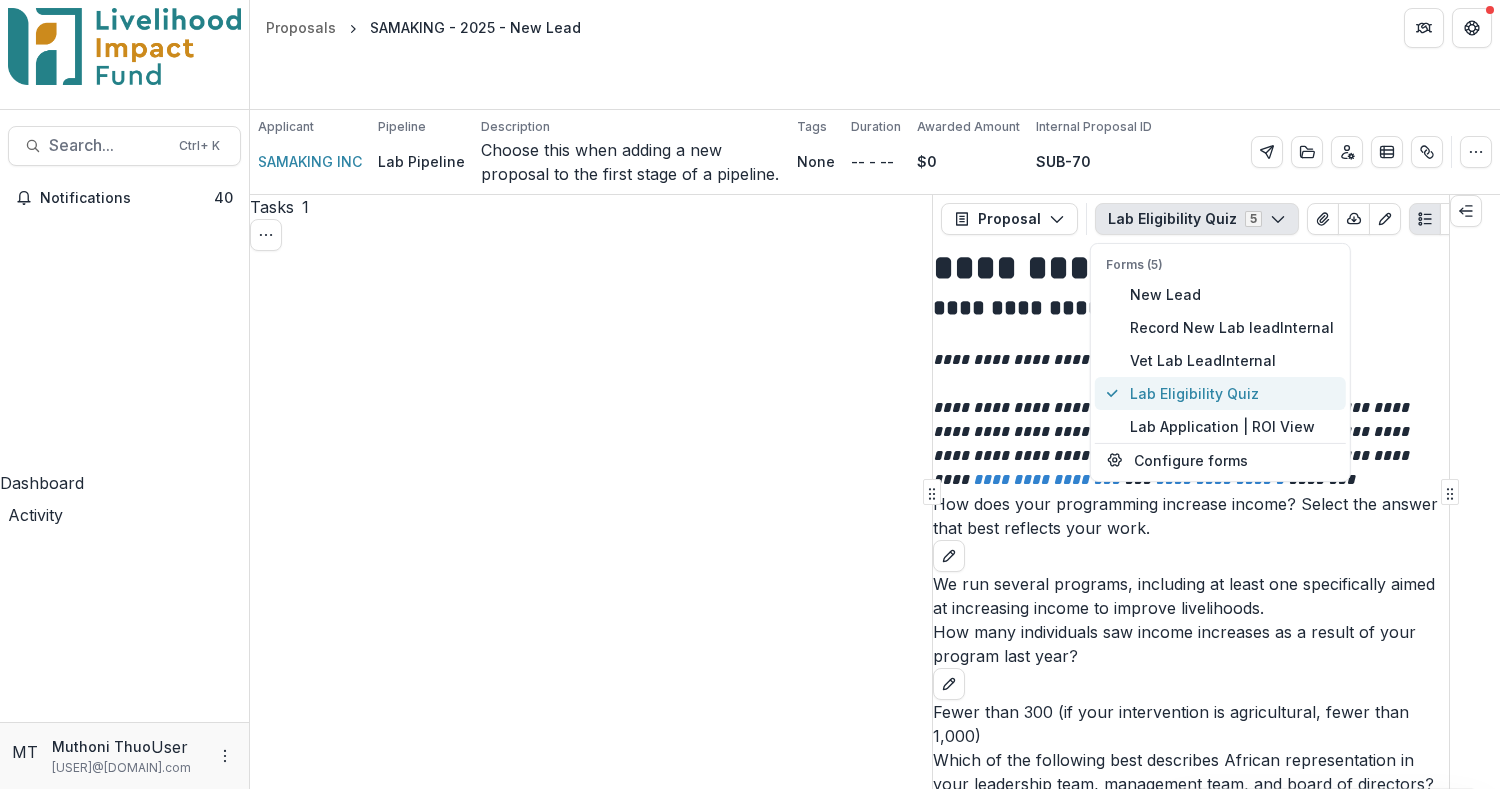 click on "Lab Eligibility Quiz" at bounding box center [1232, 393] 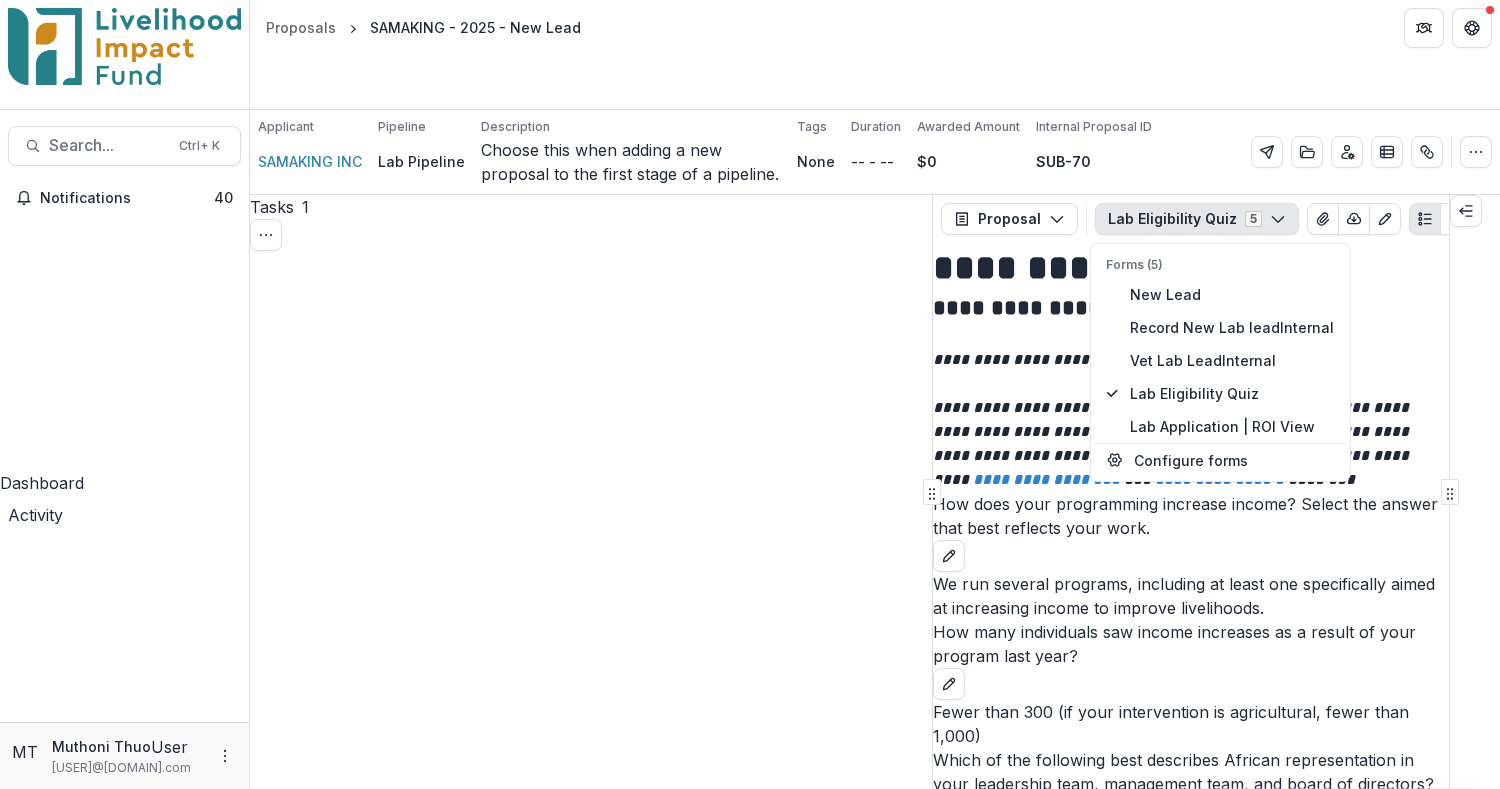 click on "**********" at bounding box center (1097, 359) 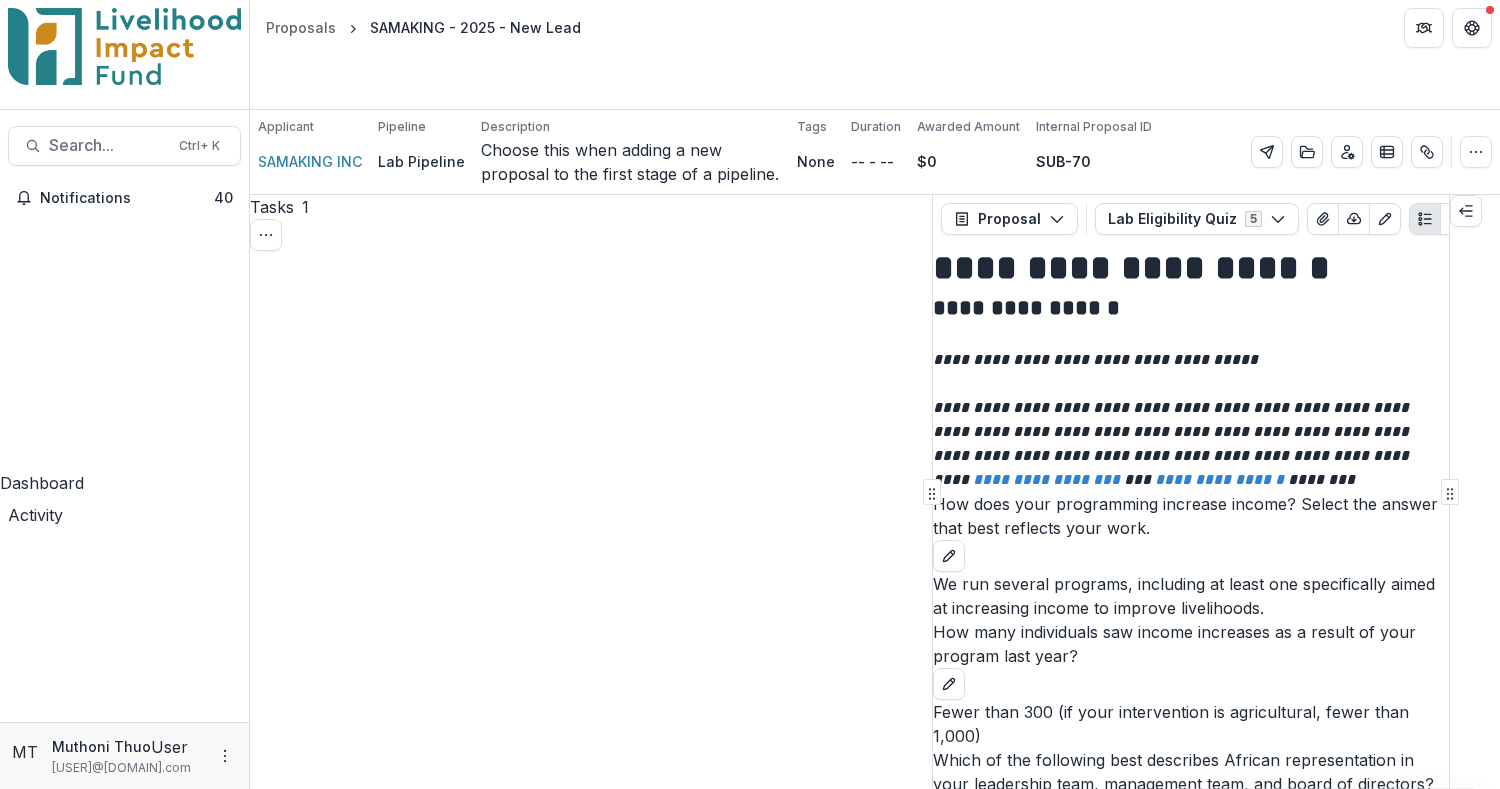 scroll, scrollTop: 532, scrollLeft: 0, axis: vertical 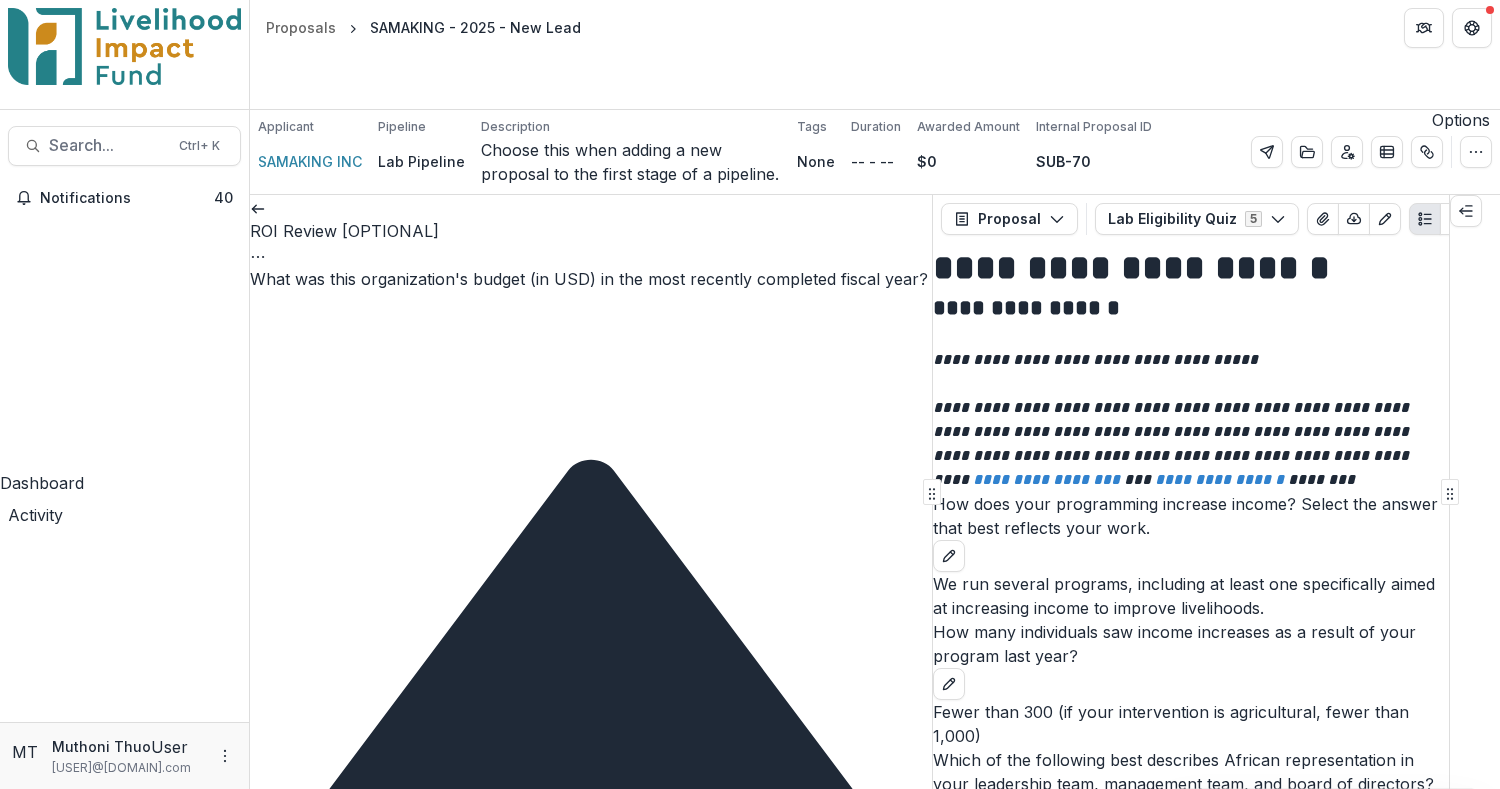 click at bounding box center [1476, 152] 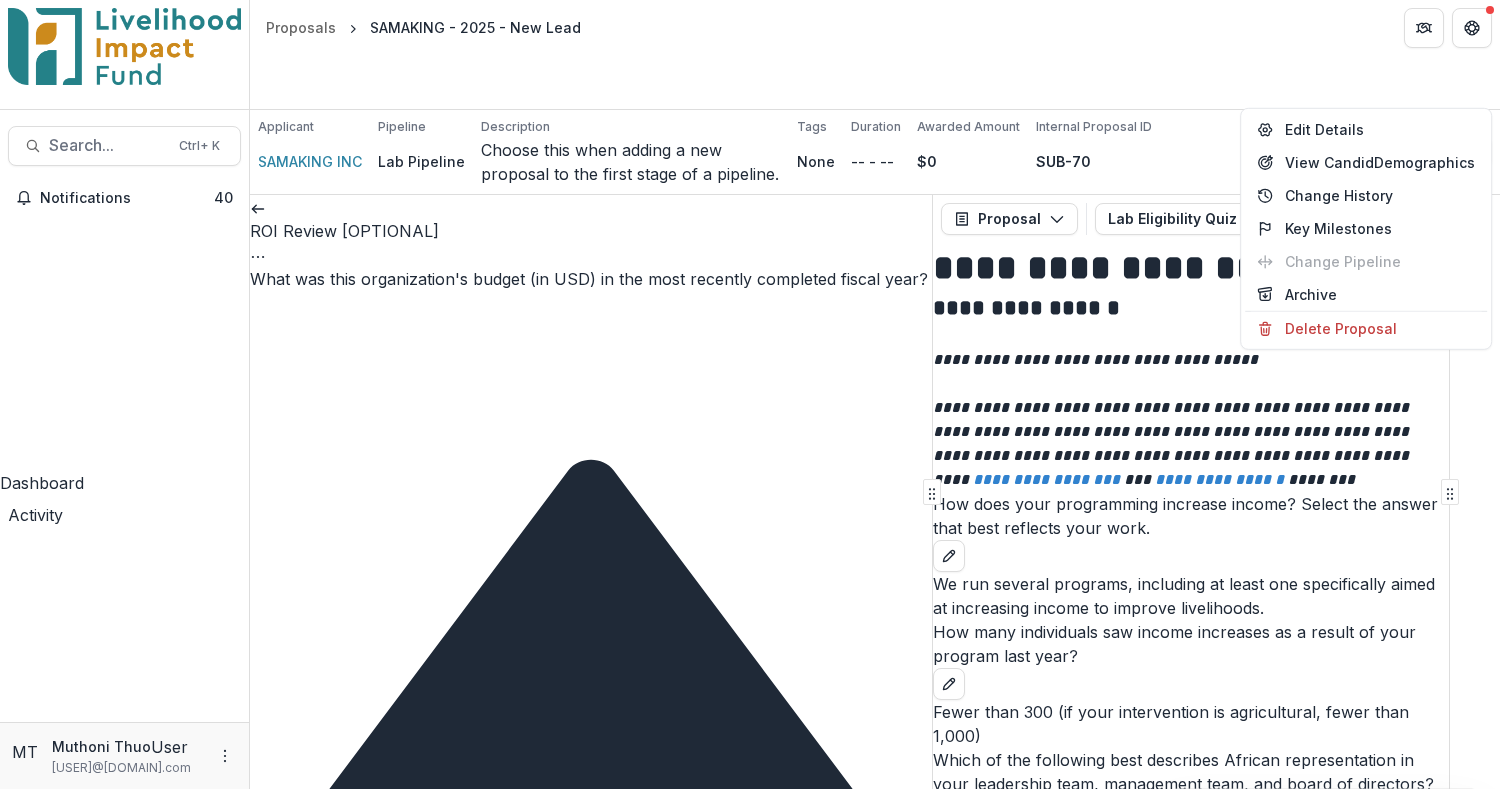 click on "**********" at bounding box center (1173, 443) 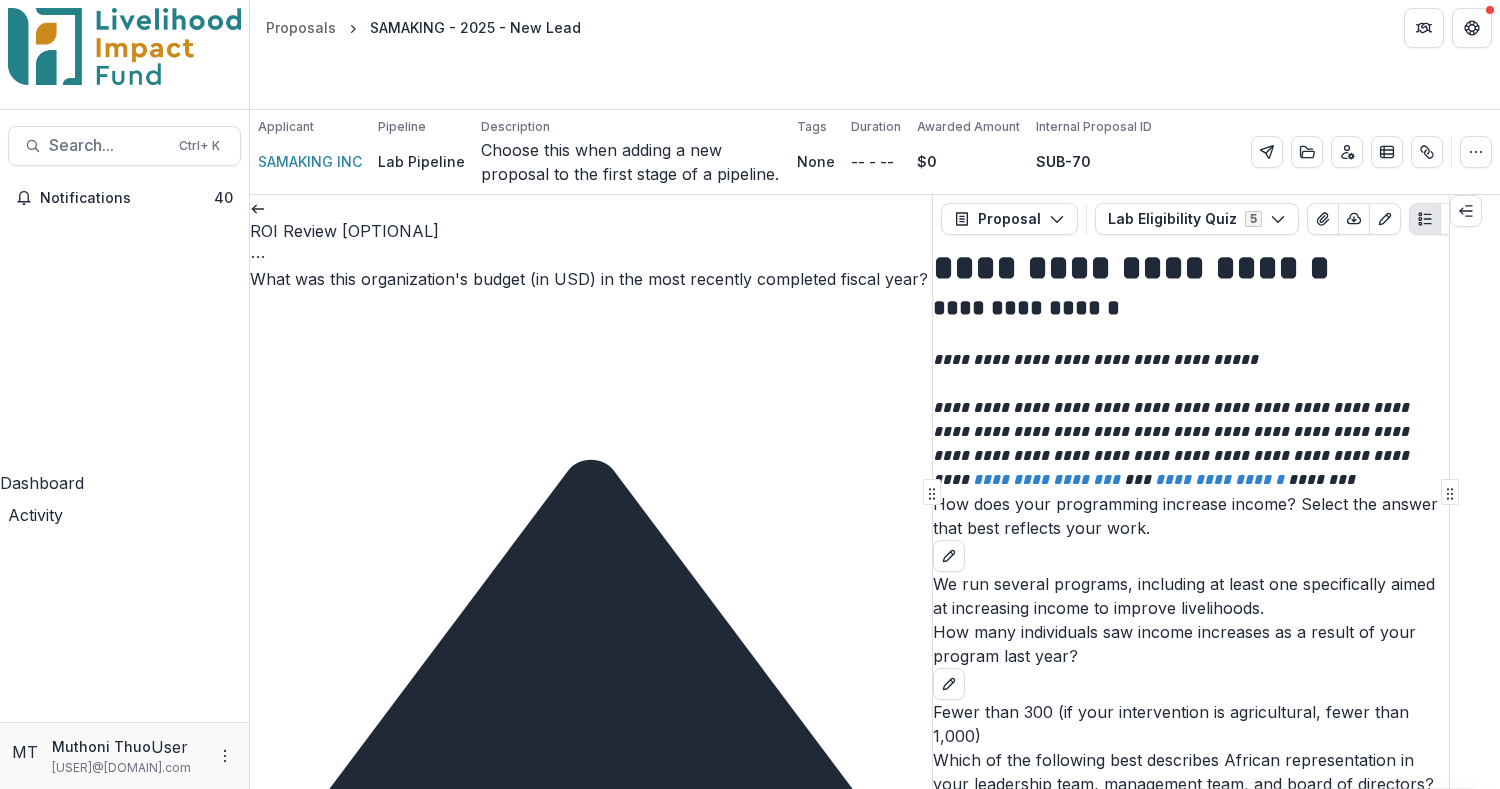 click at bounding box center [258, 255] 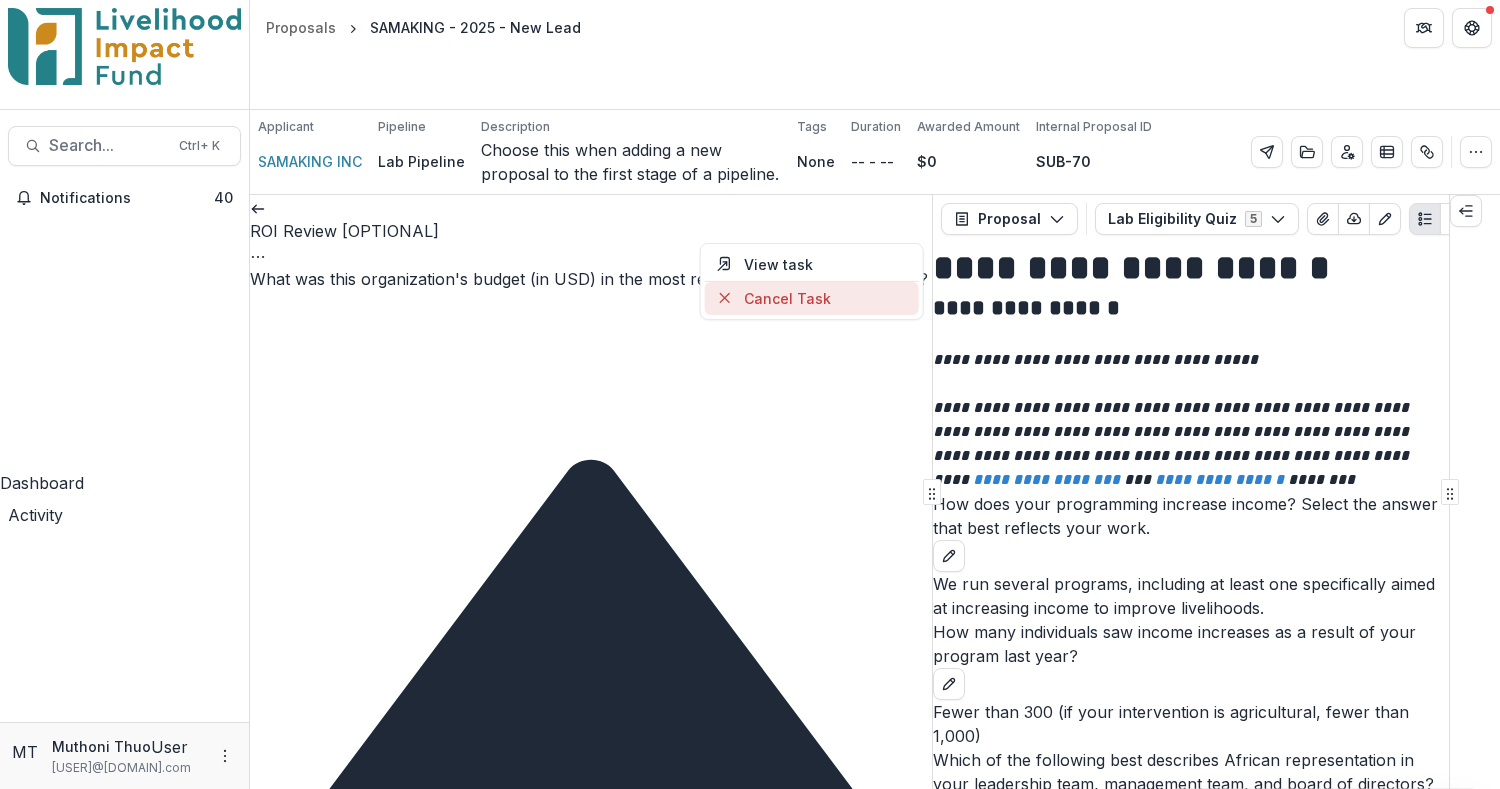 click on "Cancel Task" at bounding box center [811, 298] 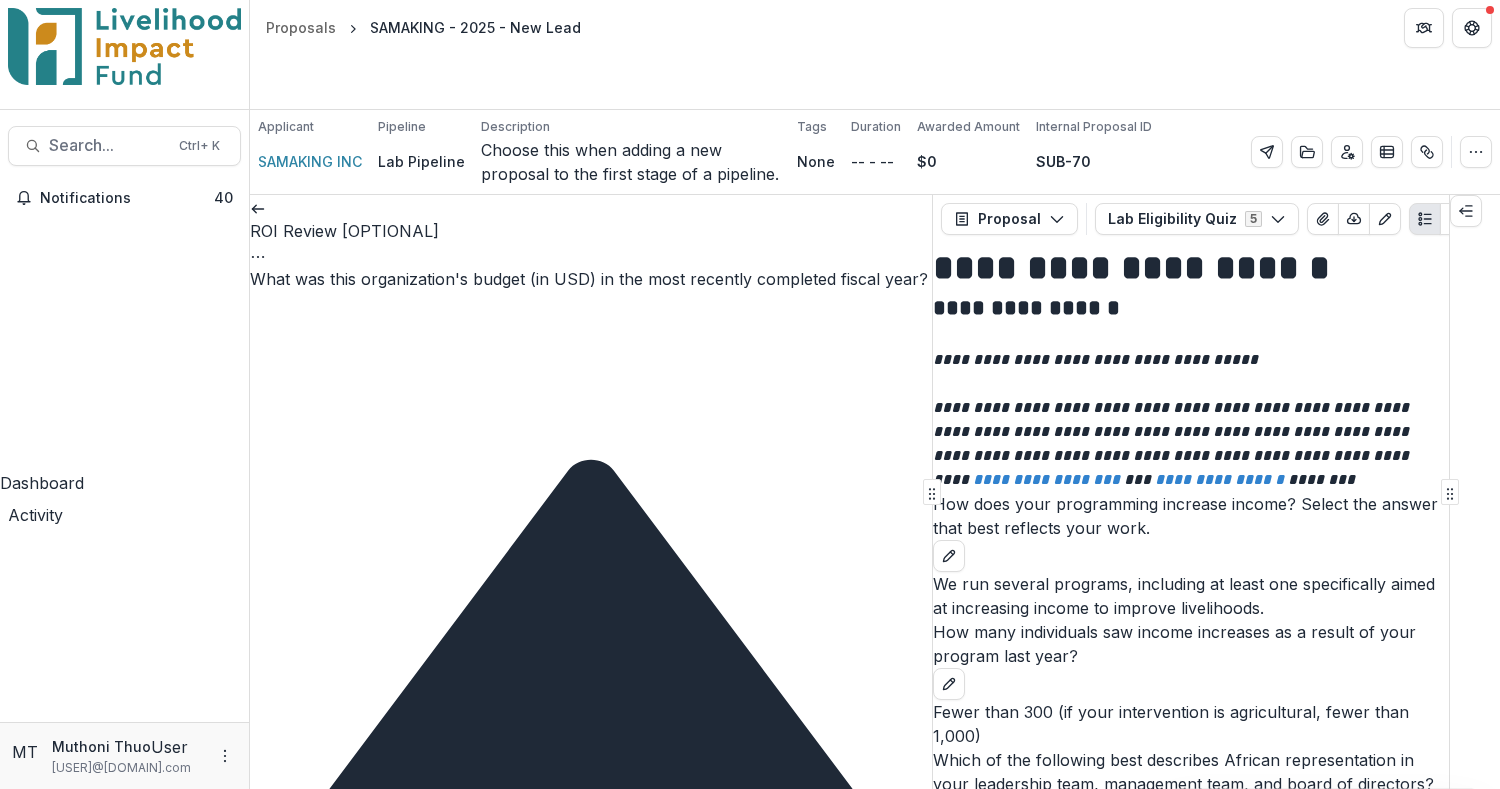 click on "Cancel Task" at bounding box center (98, 849) 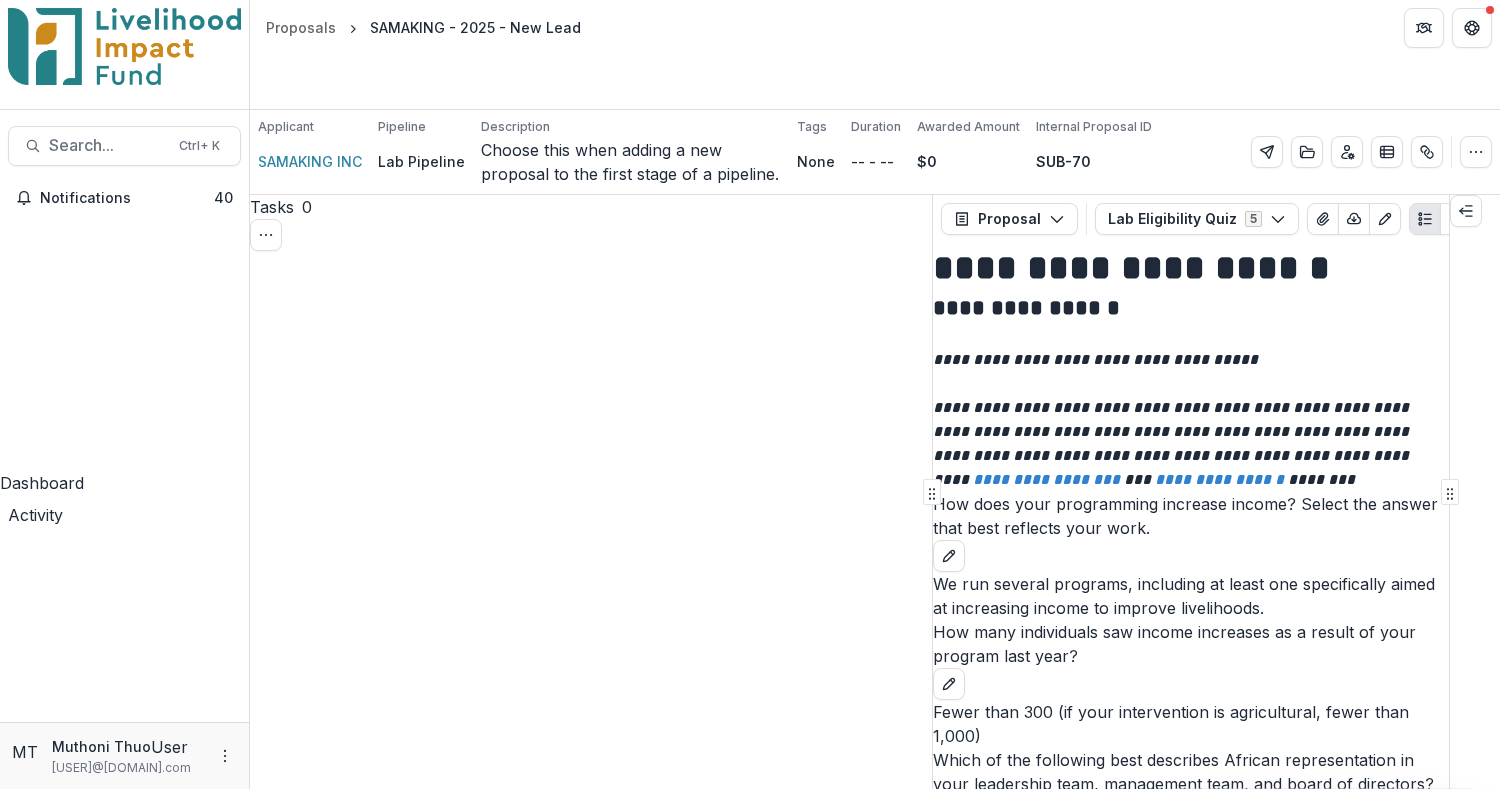 click on "Expand Previous 6 Stages" at bounding box center (368, 973) 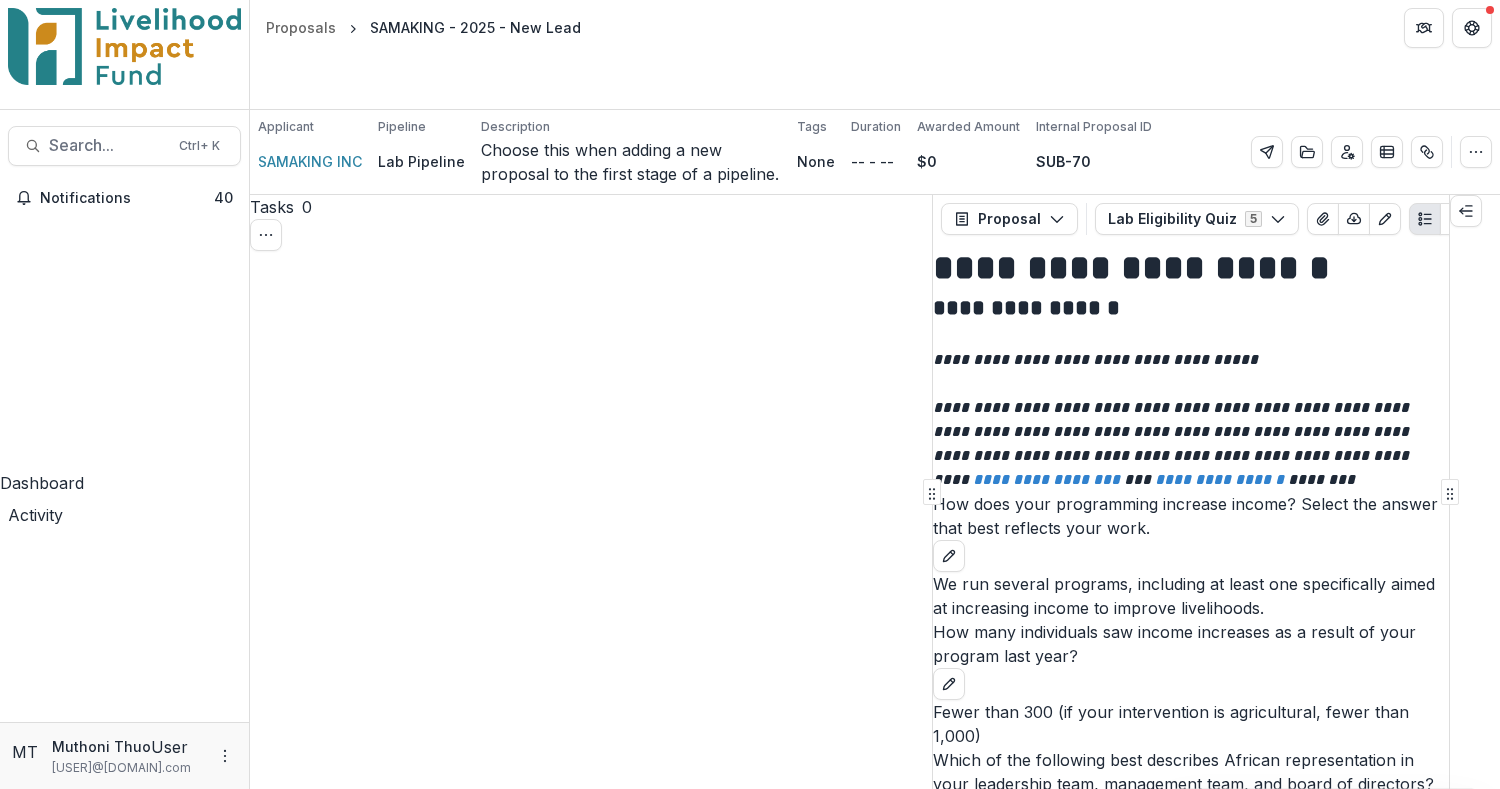 select on "**********" 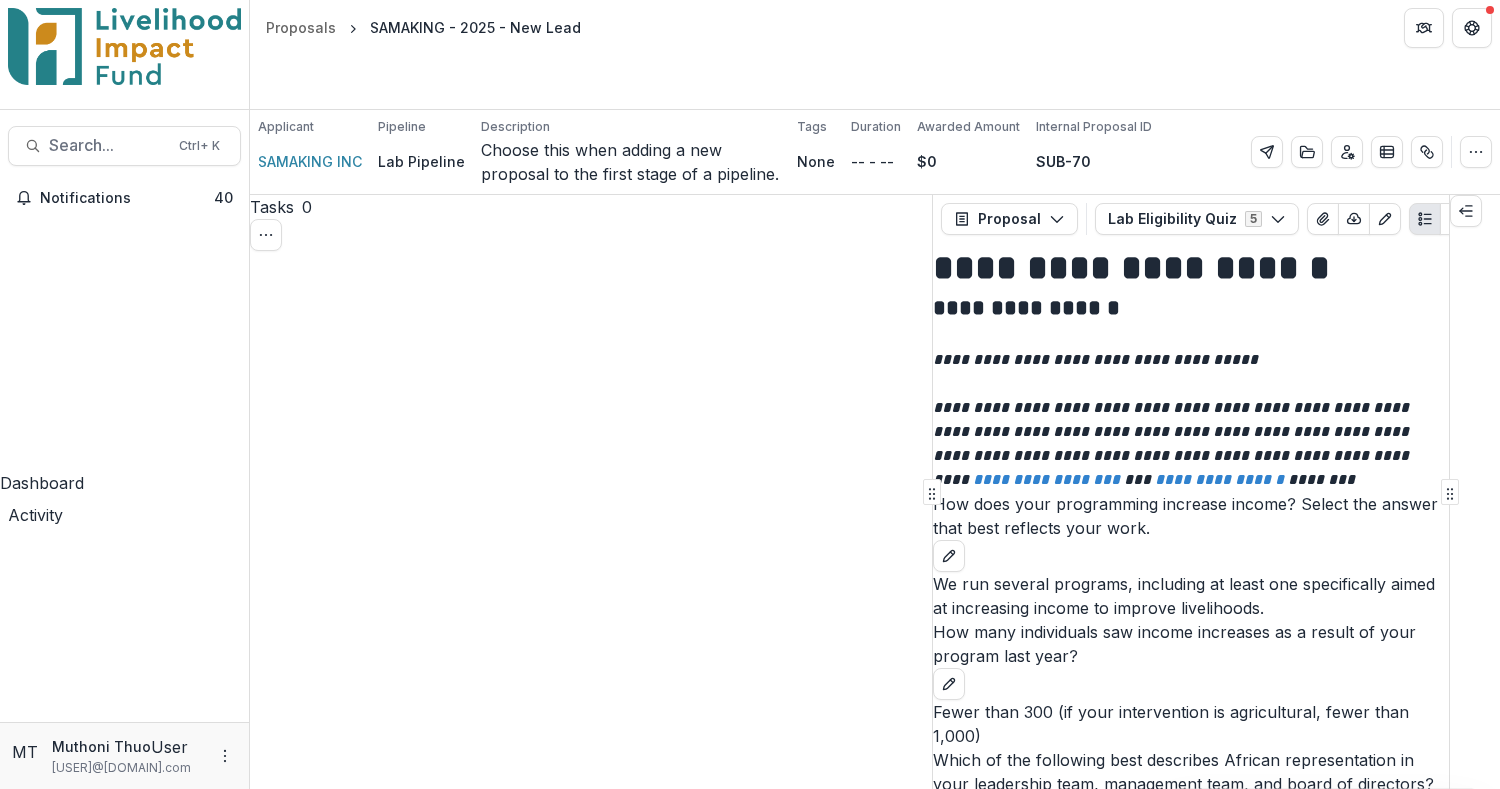 scroll, scrollTop: 533, scrollLeft: 0, axis: vertical 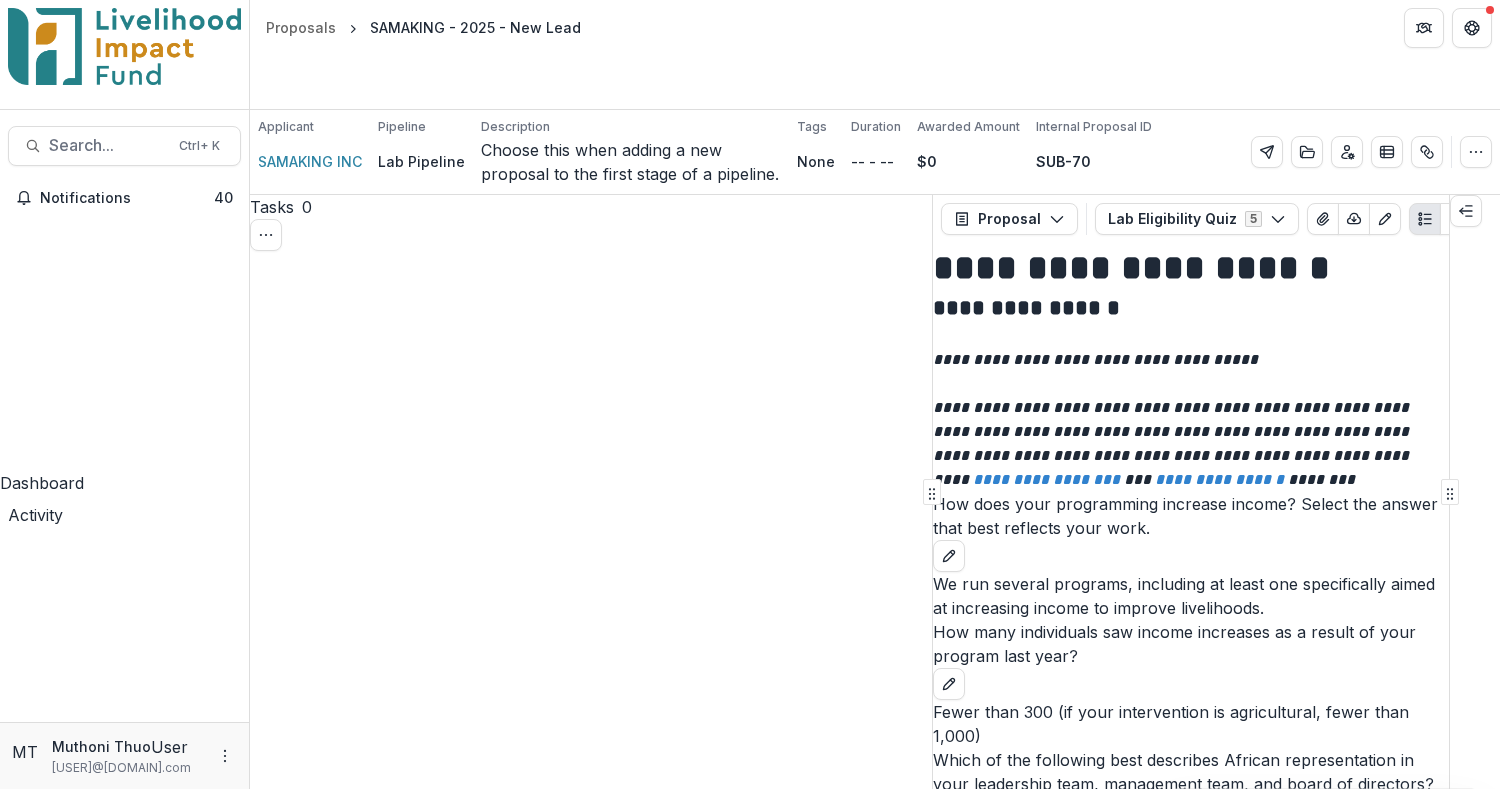 type 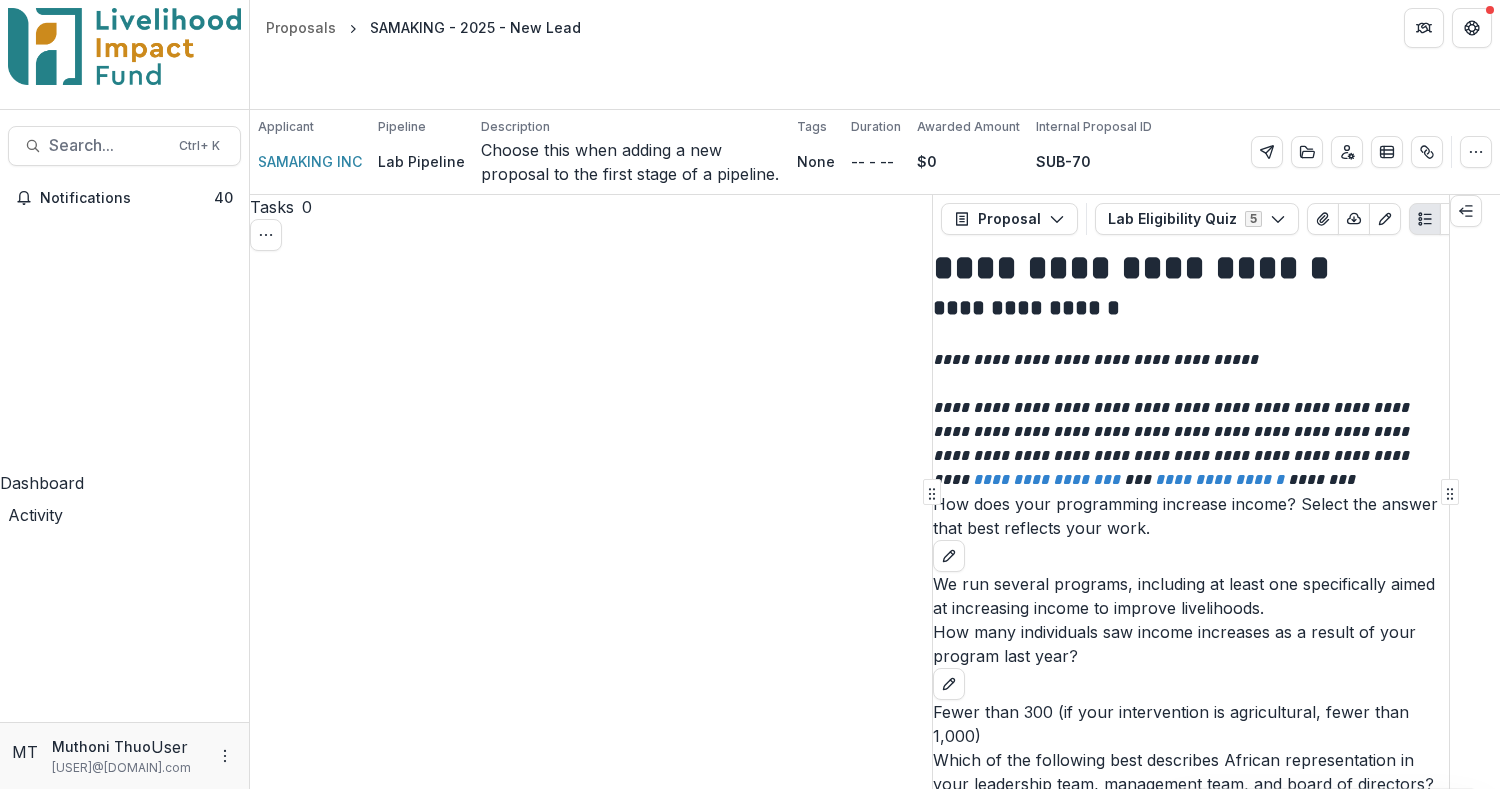 click on "**********" at bounding box center (324, 22644) 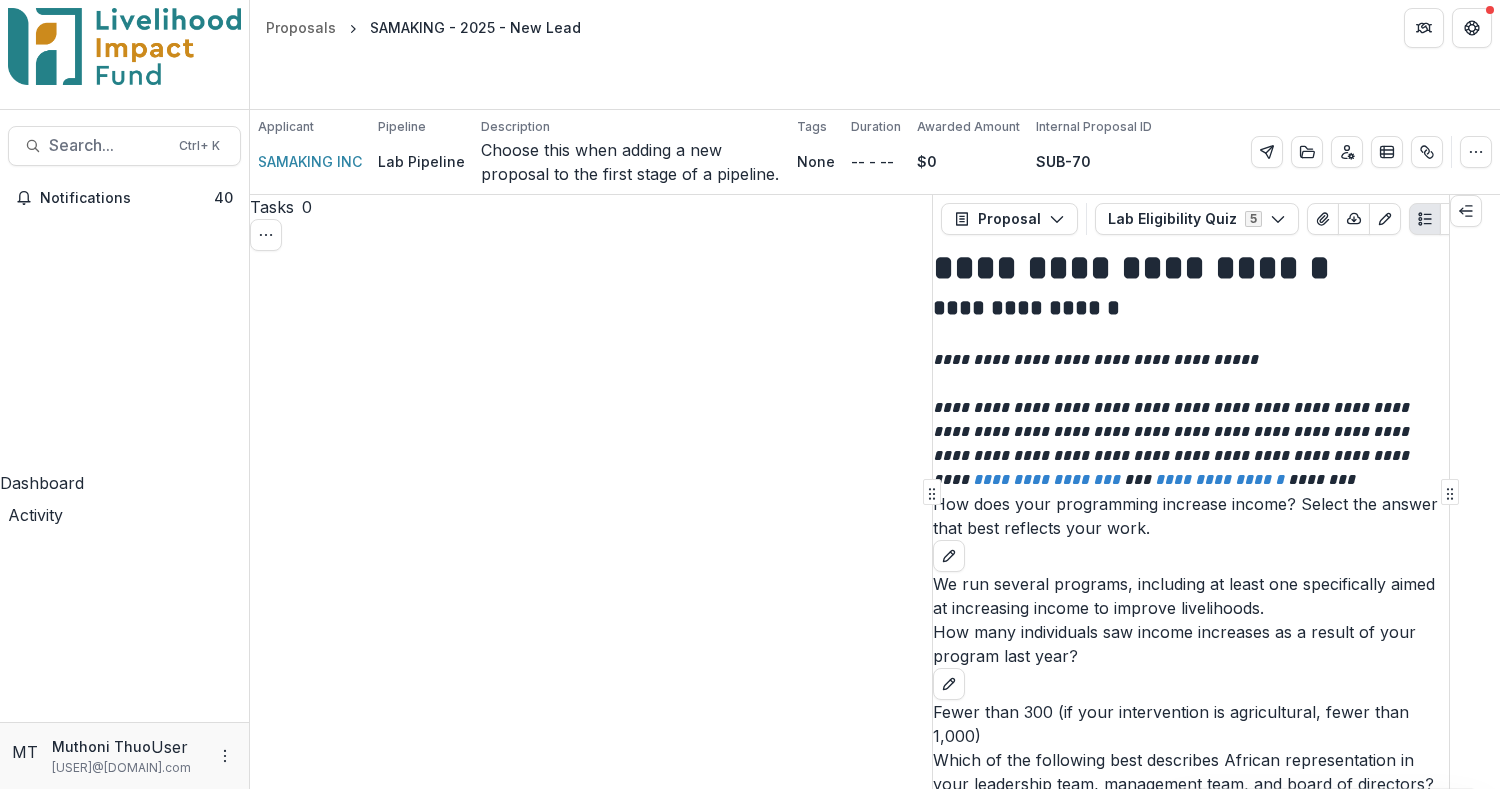 scroll, scrollTop: 281, scrollLeft: 0, axis: vertical 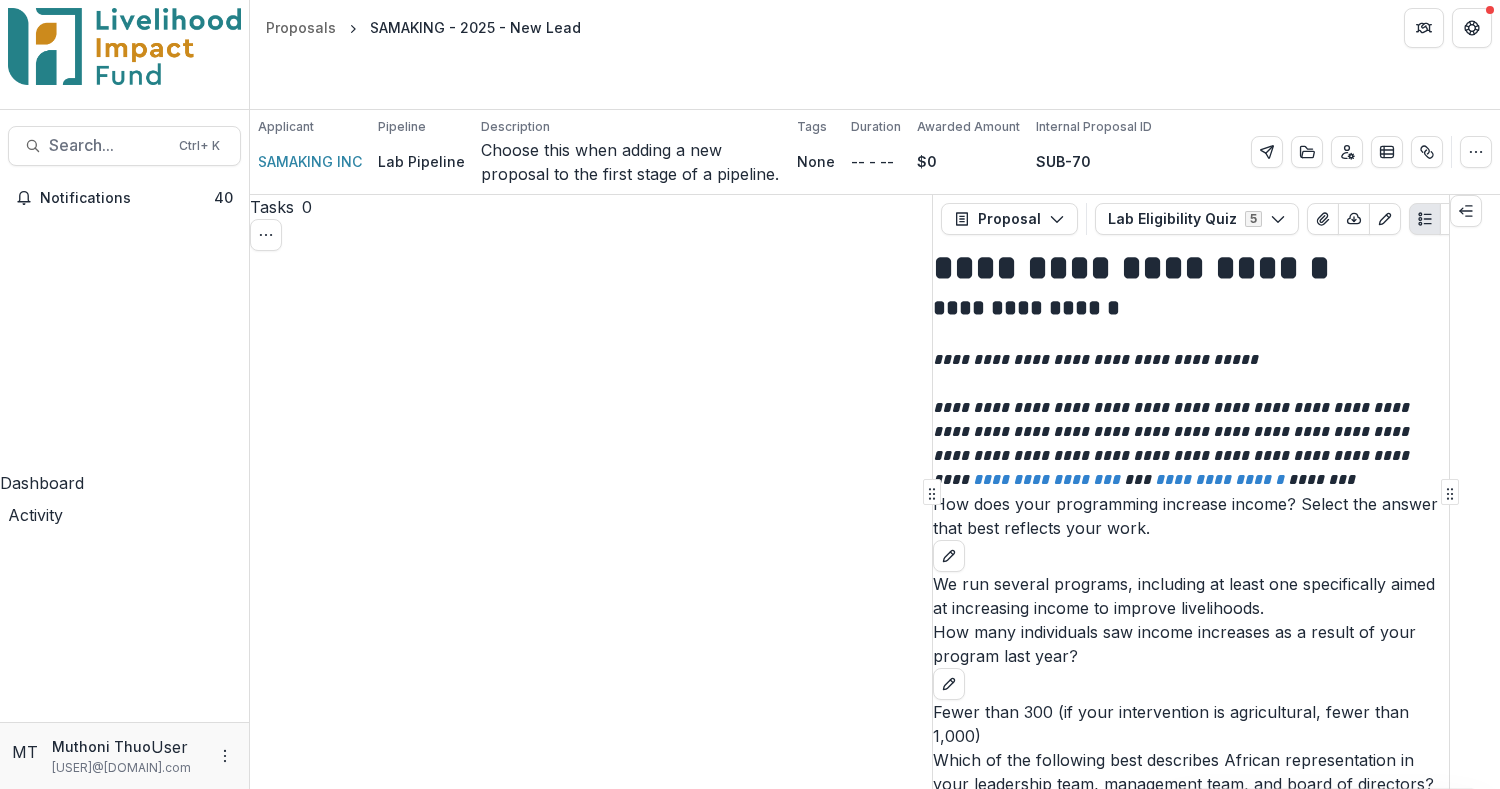 click on "**********" at bounding box center [303, 20833] 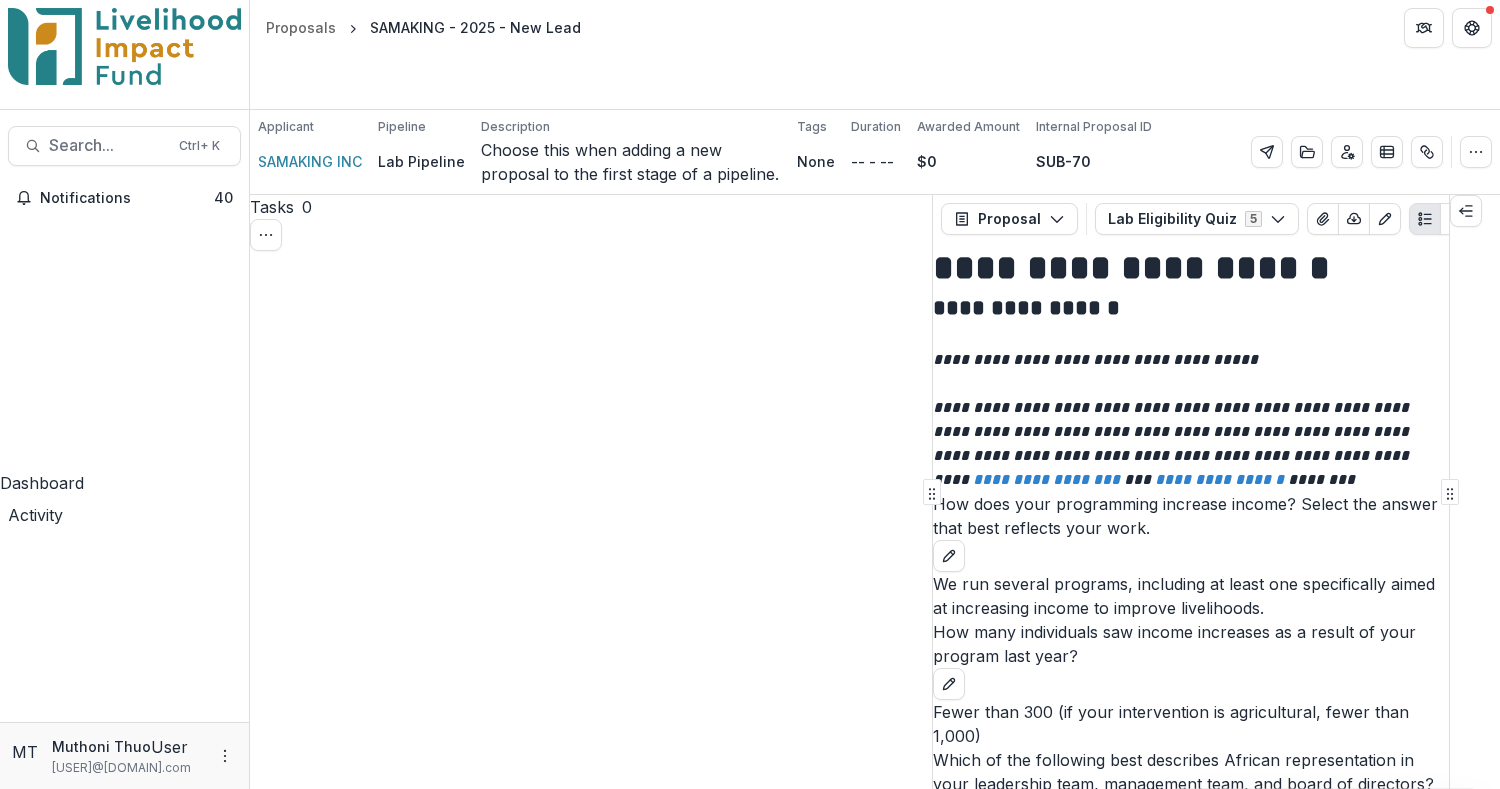 click on "**********" at bounding box center [311, 20833] 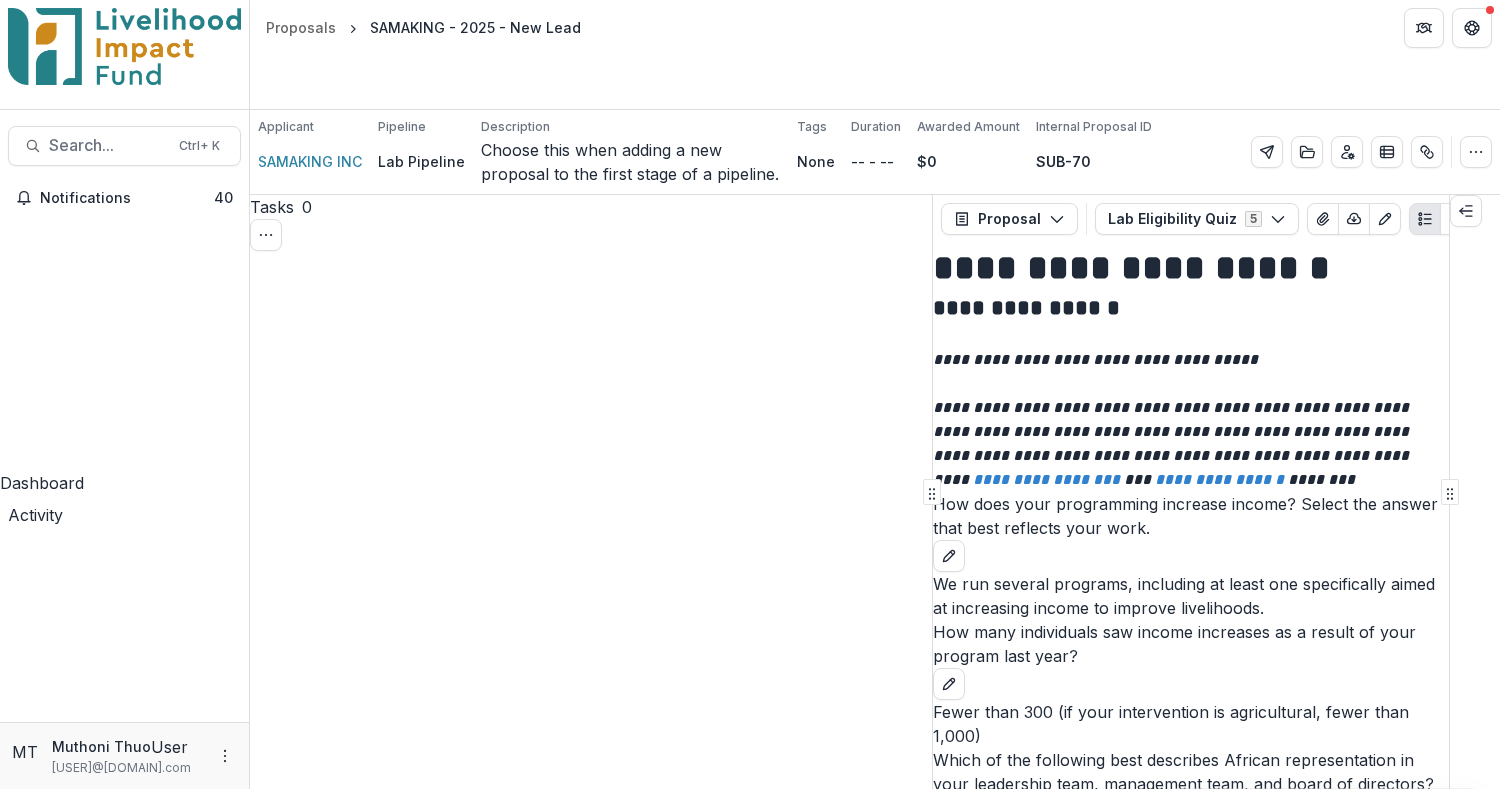 scroll, scrollTop: 0, scrollLeft: 31, axis: horizontal 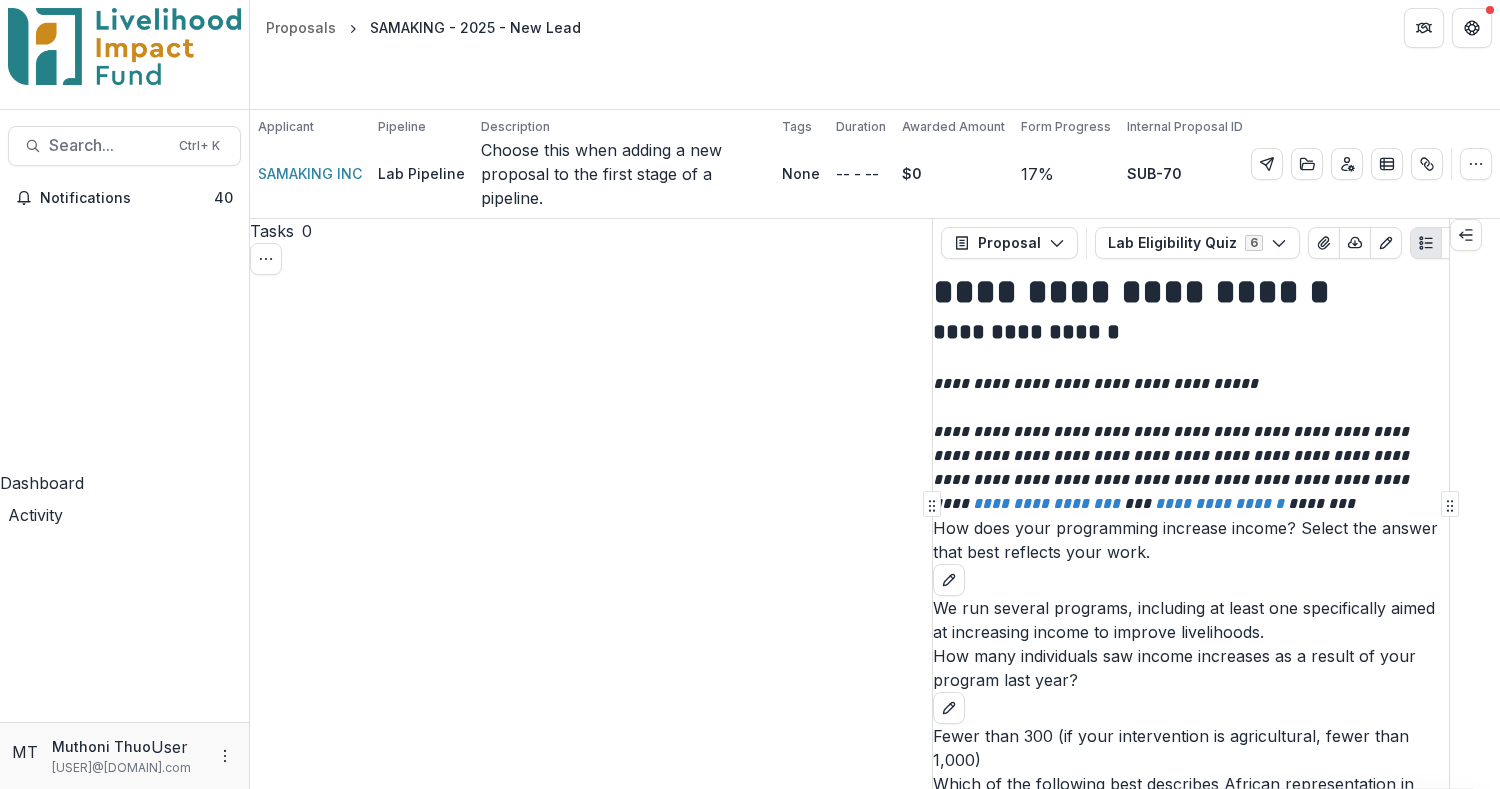 click on "Proposals" at bounding box center (301, 27) 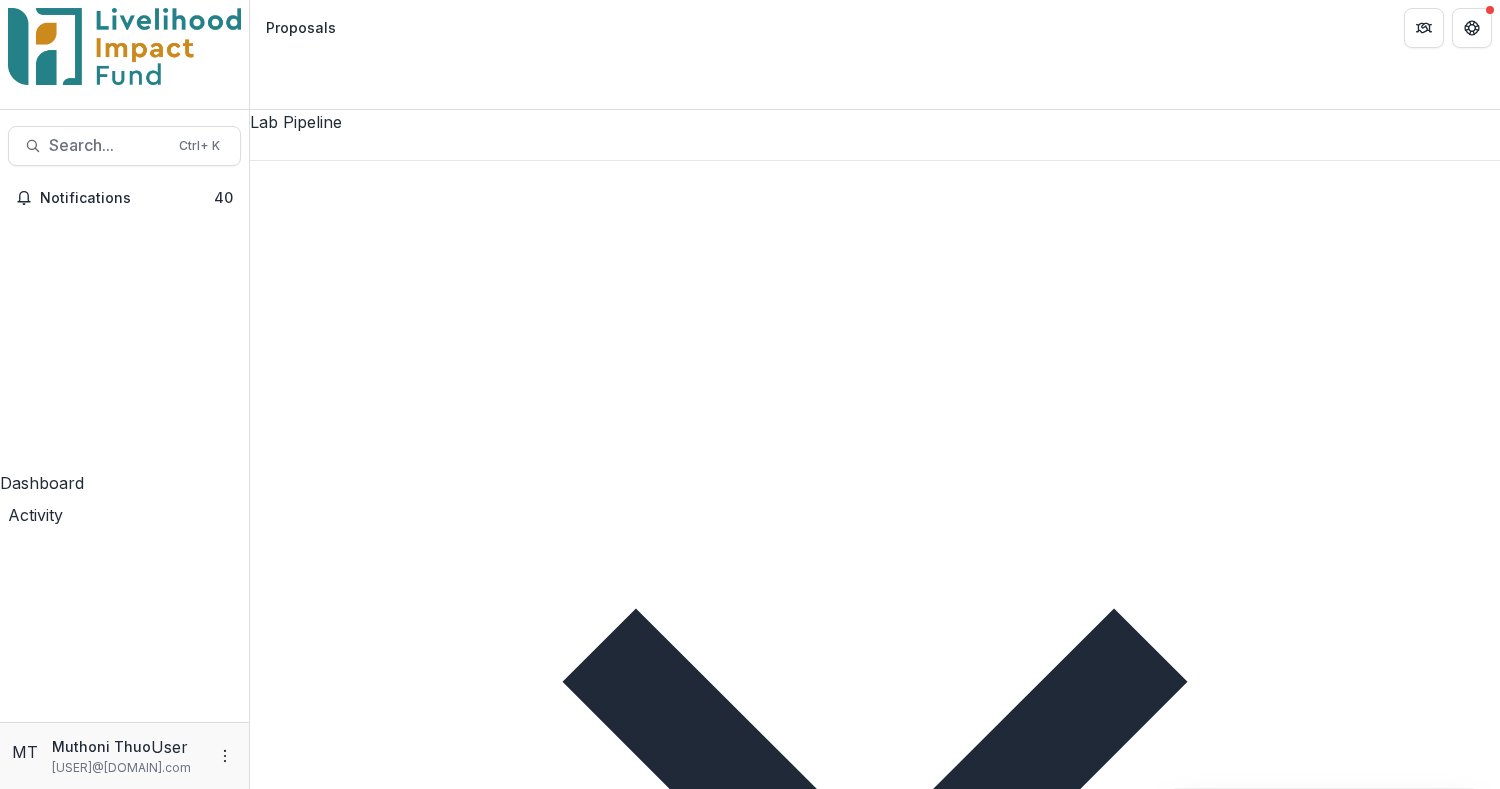click on "Diligence" at bounding box center [978, 1674] 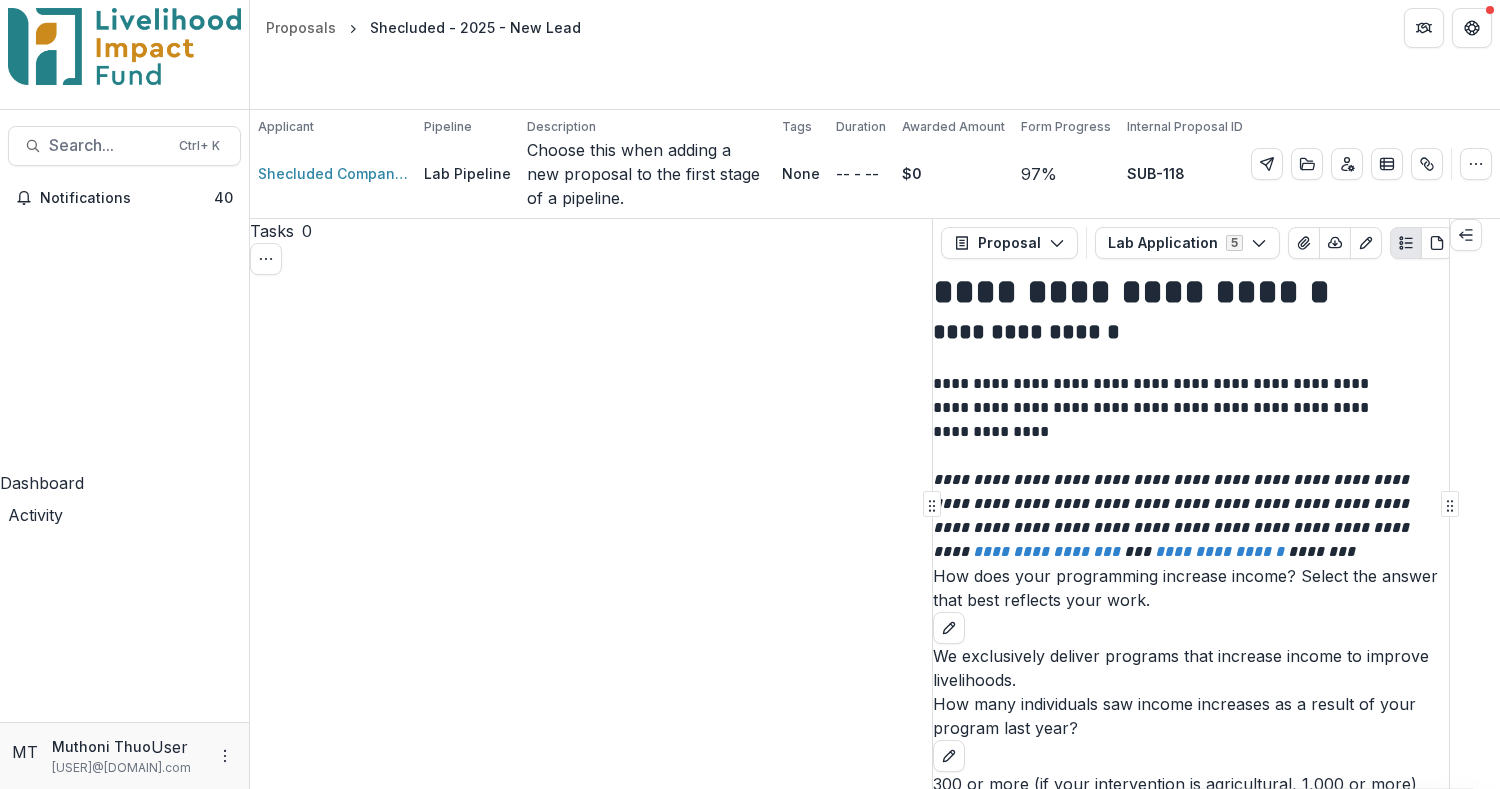 click on "Move to Diligence" at bounding box center (330, 1754) 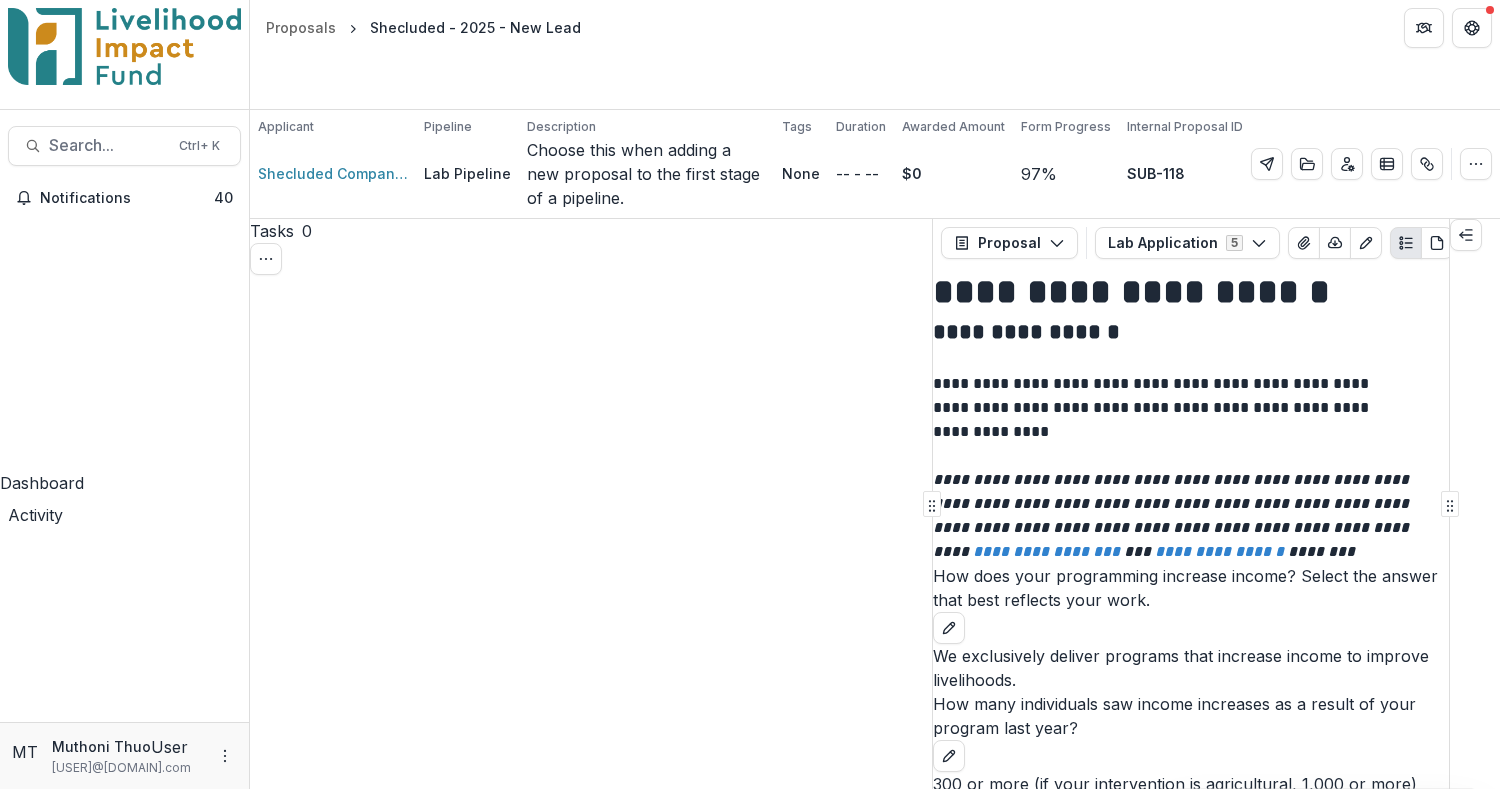 type on "*****" 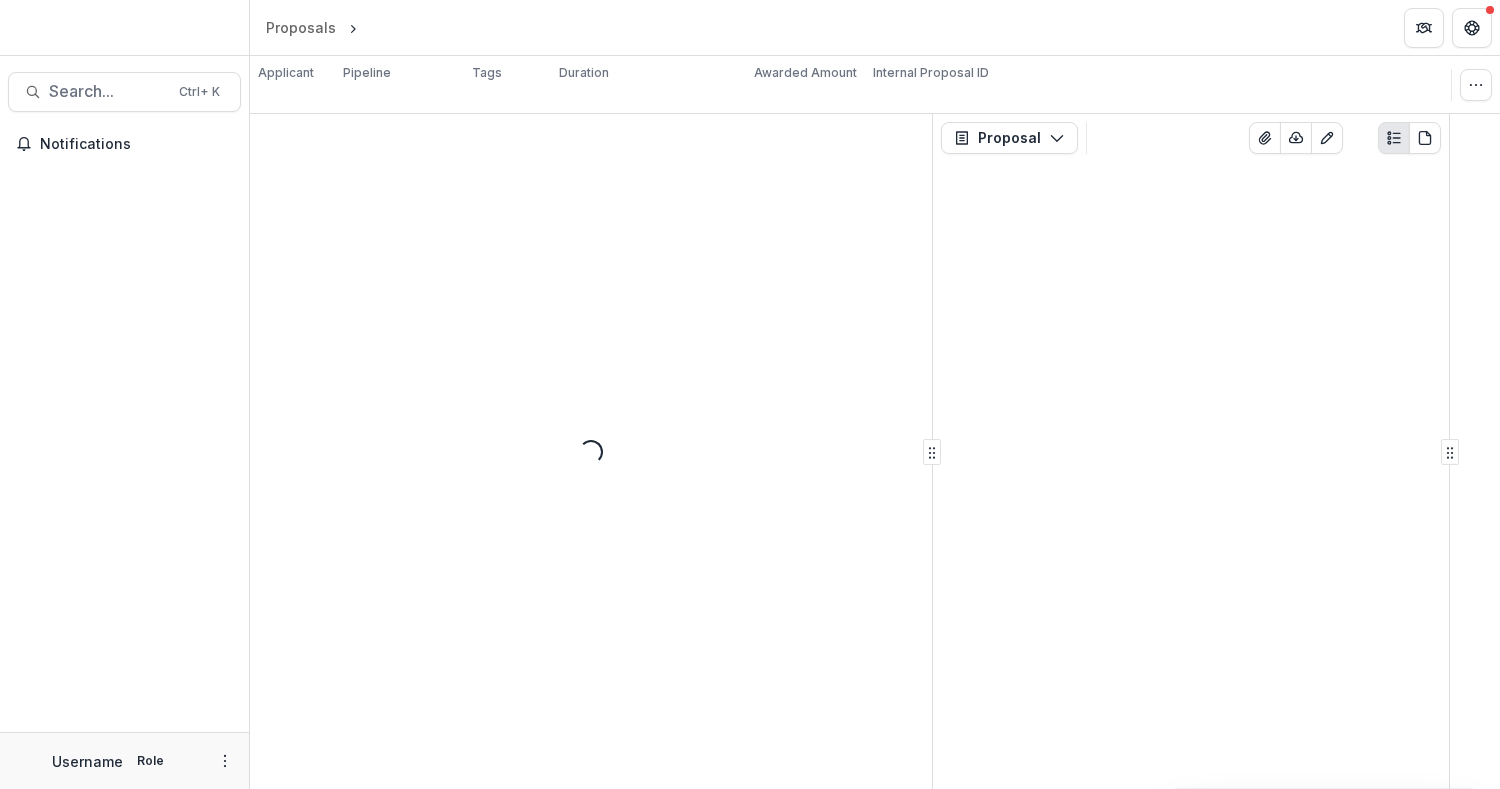 scroll, scrollTop: 0, scrollLeft: 0, axis: both 